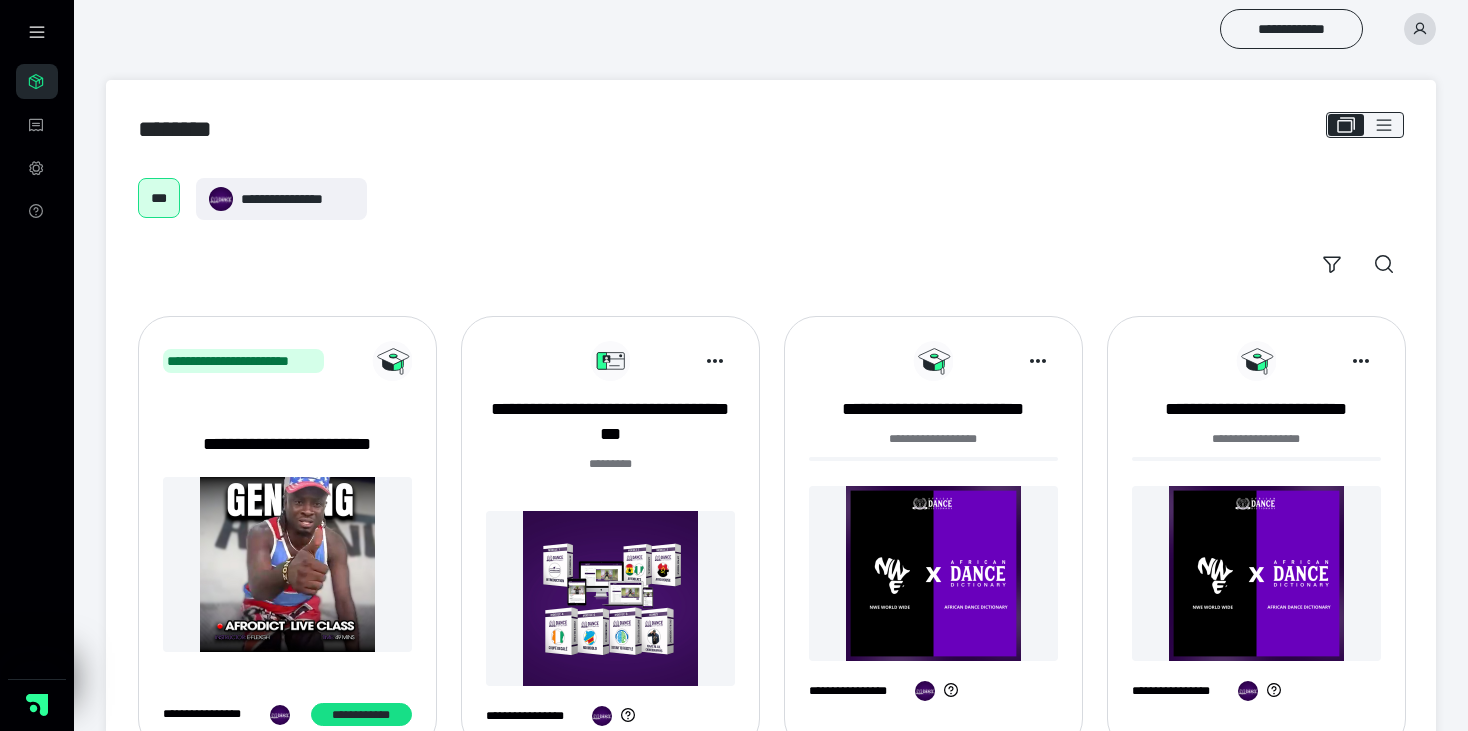 scroll, scrollTop: 0, scrollLeft: 0, axis: both 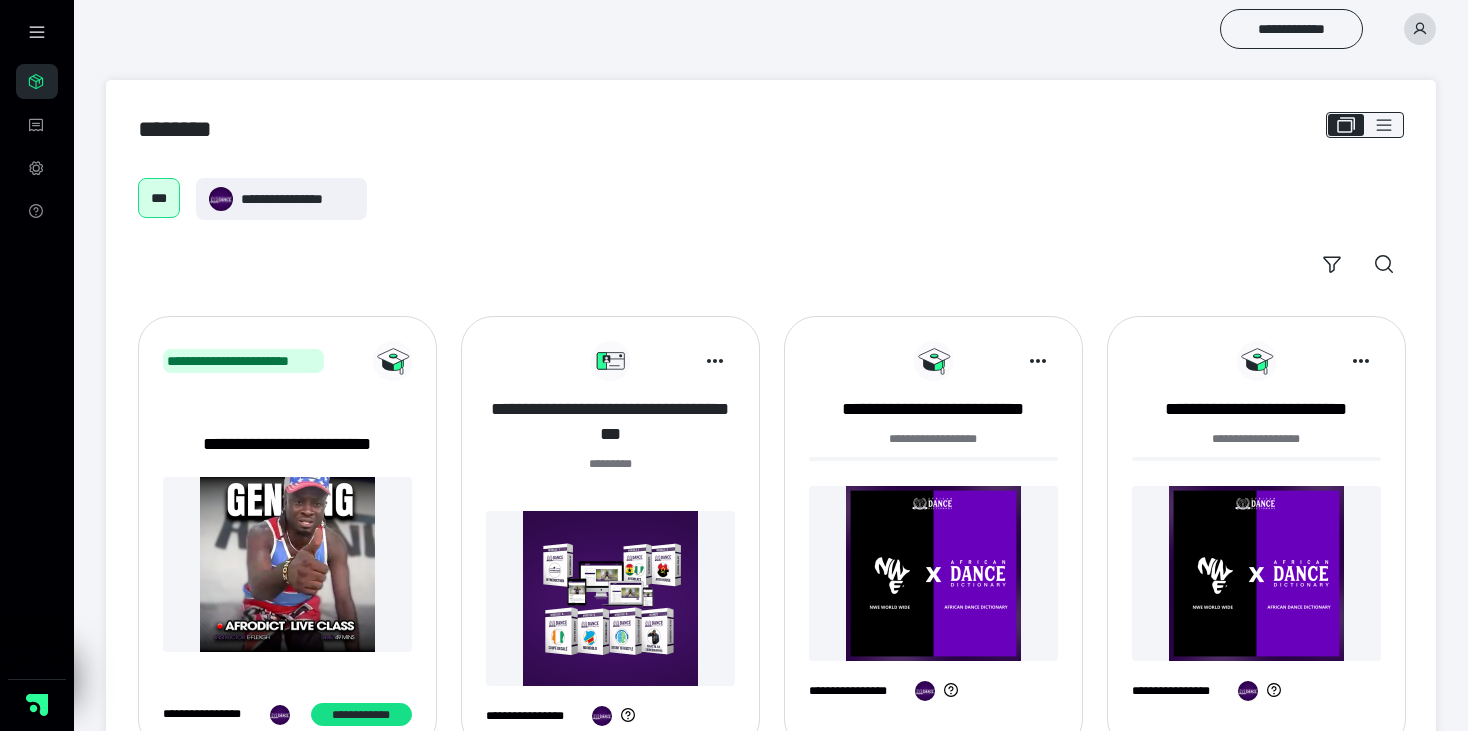 click on "**********" at bounding box center (610, 422) 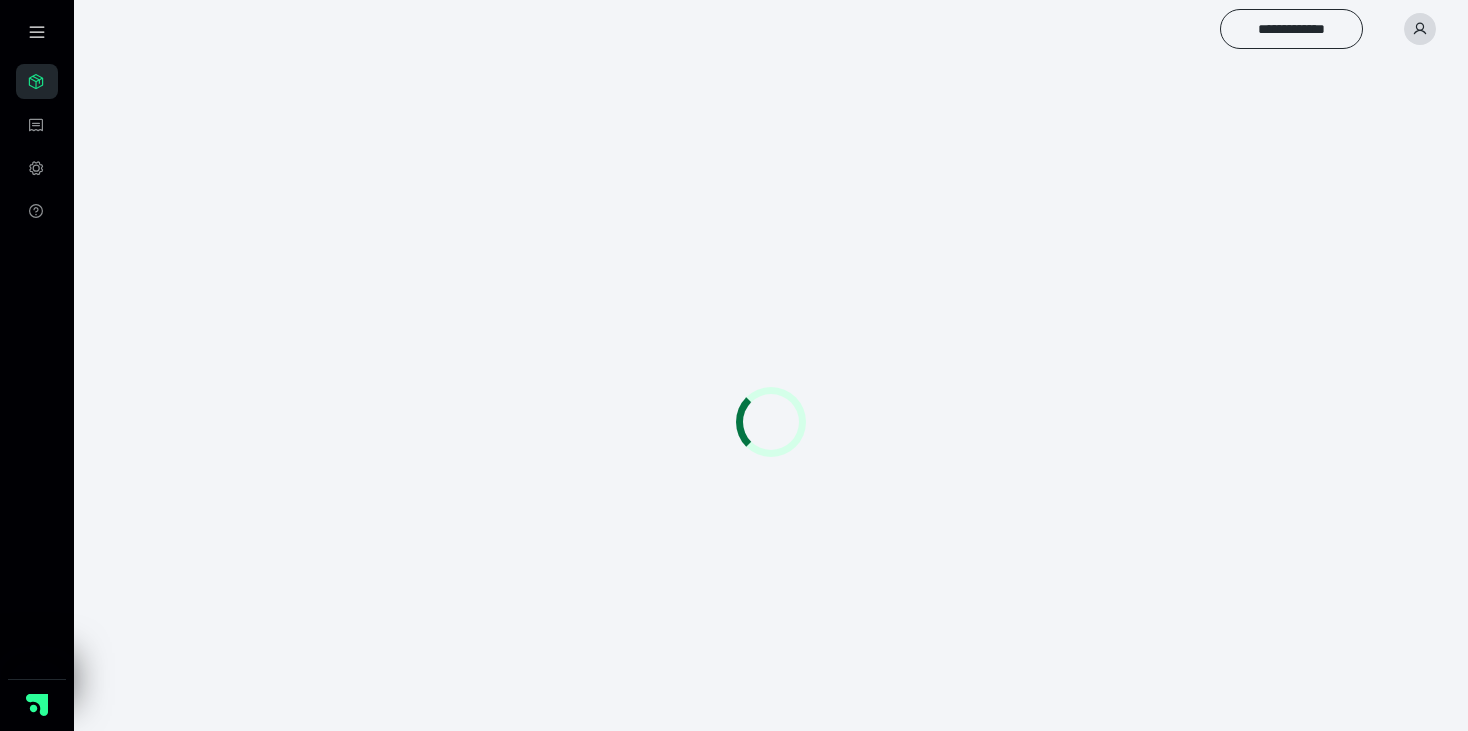 scroll, scrollTop: 0, scrollLeft: 0, axis: both 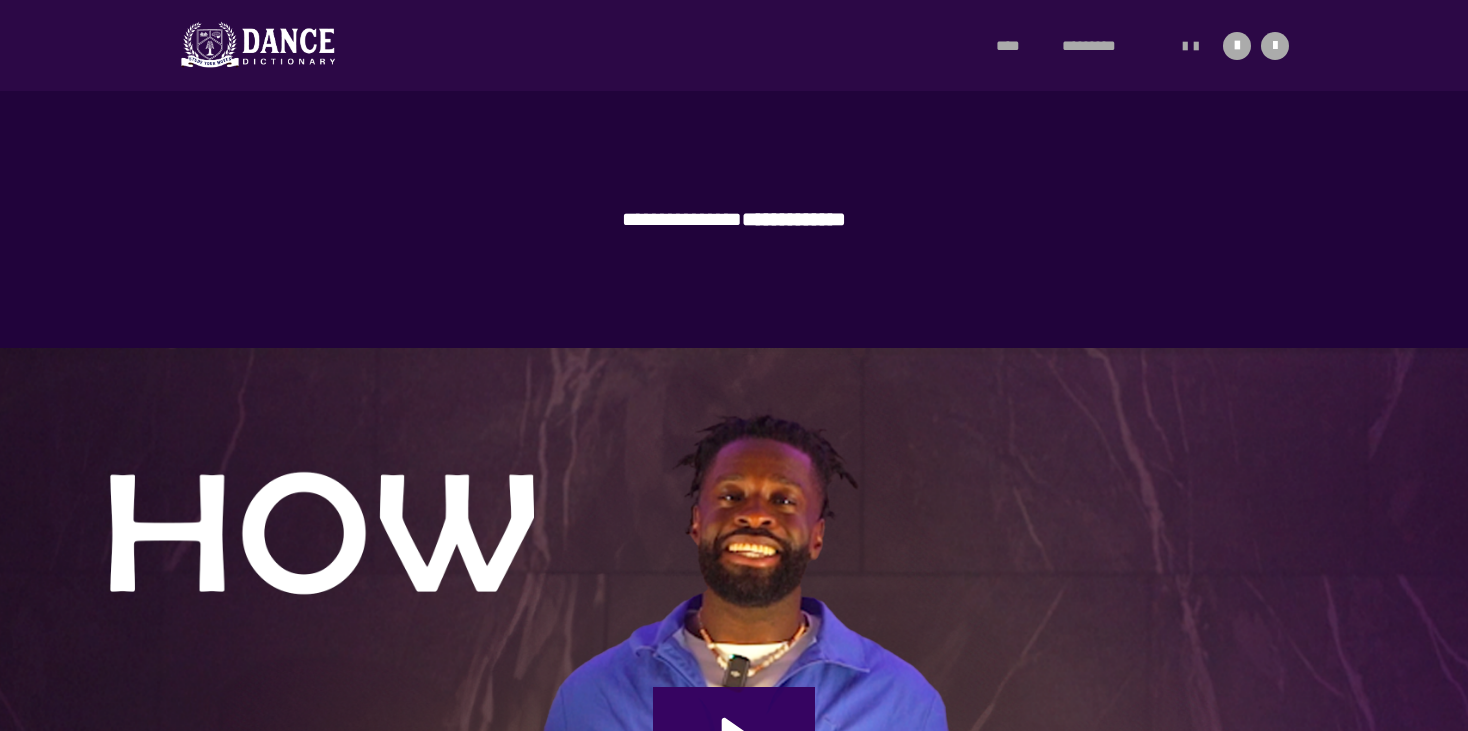 click on "**********" at bounding box center [733, 219] 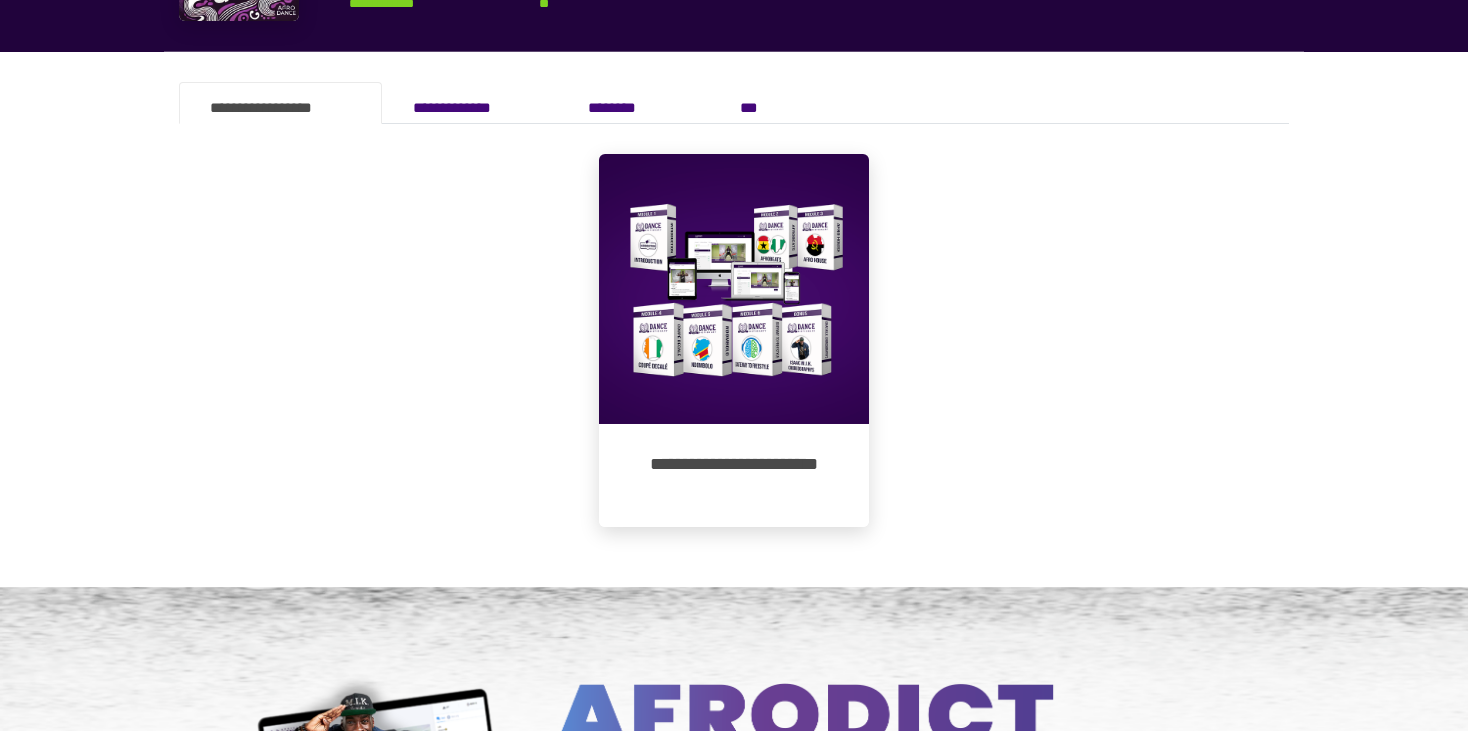 scroll, scrollTop: 1323, scrollLeft: 0, axis: vertical 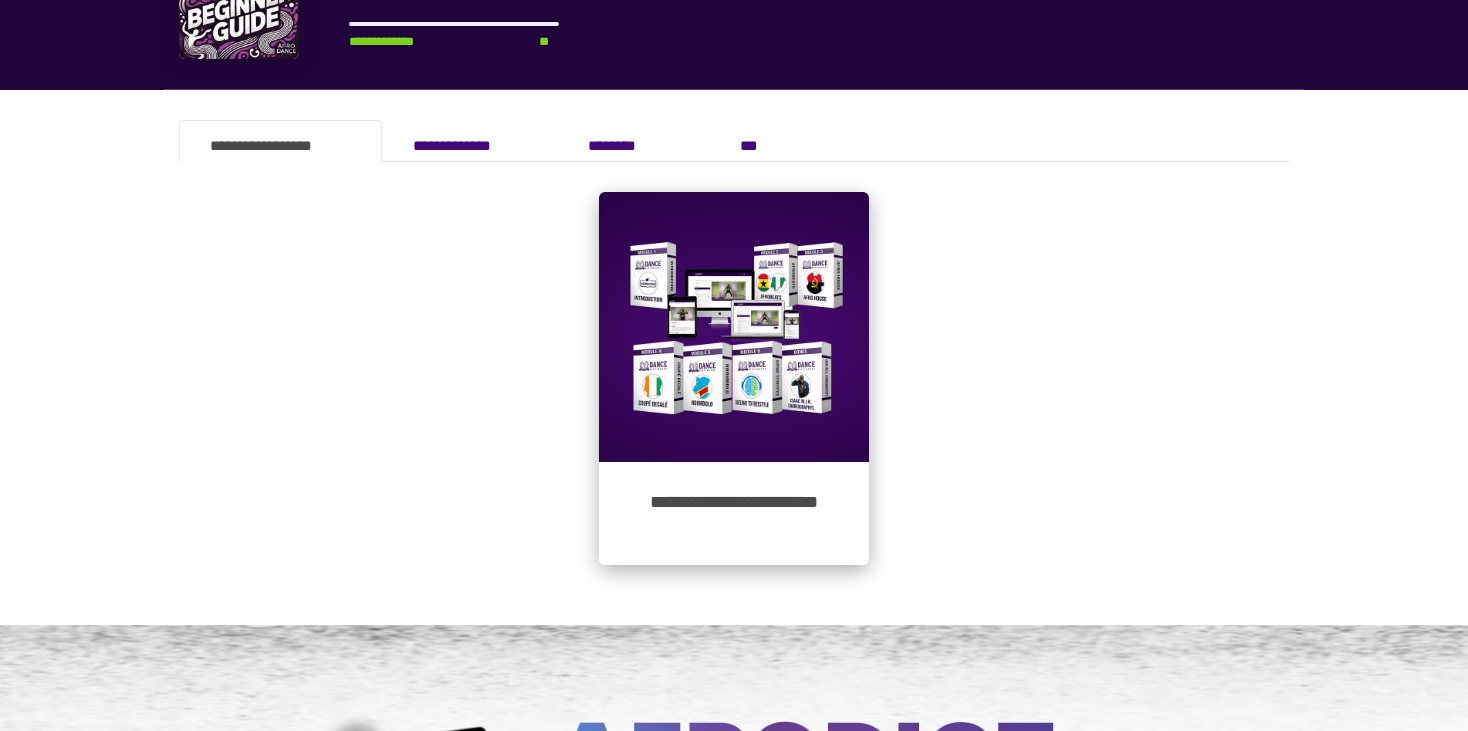 click on "**********" at bounding box center (734, 513) 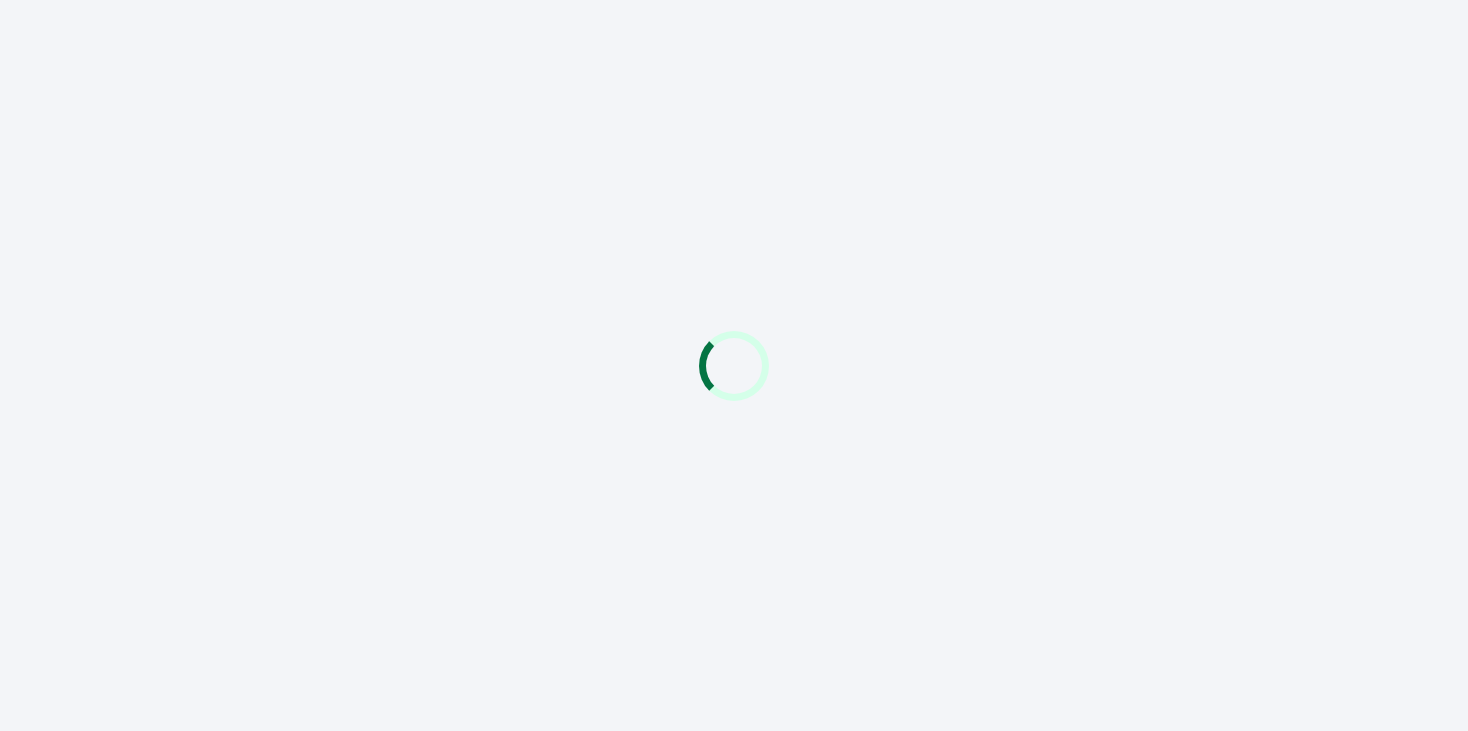 scroll, scrollTop: 0, scrollLeft: 0, axis: both 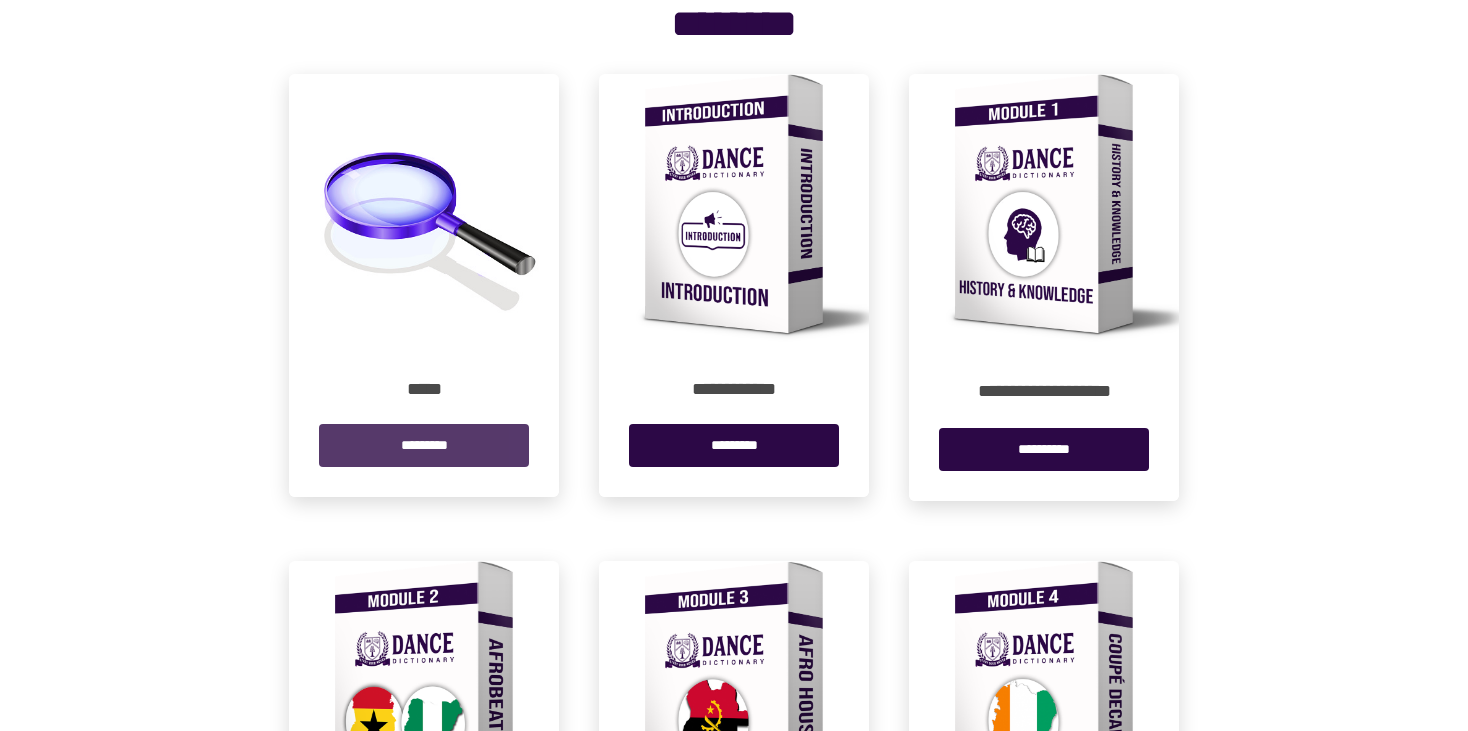 click on "*********" at bounding box center [424, 445] 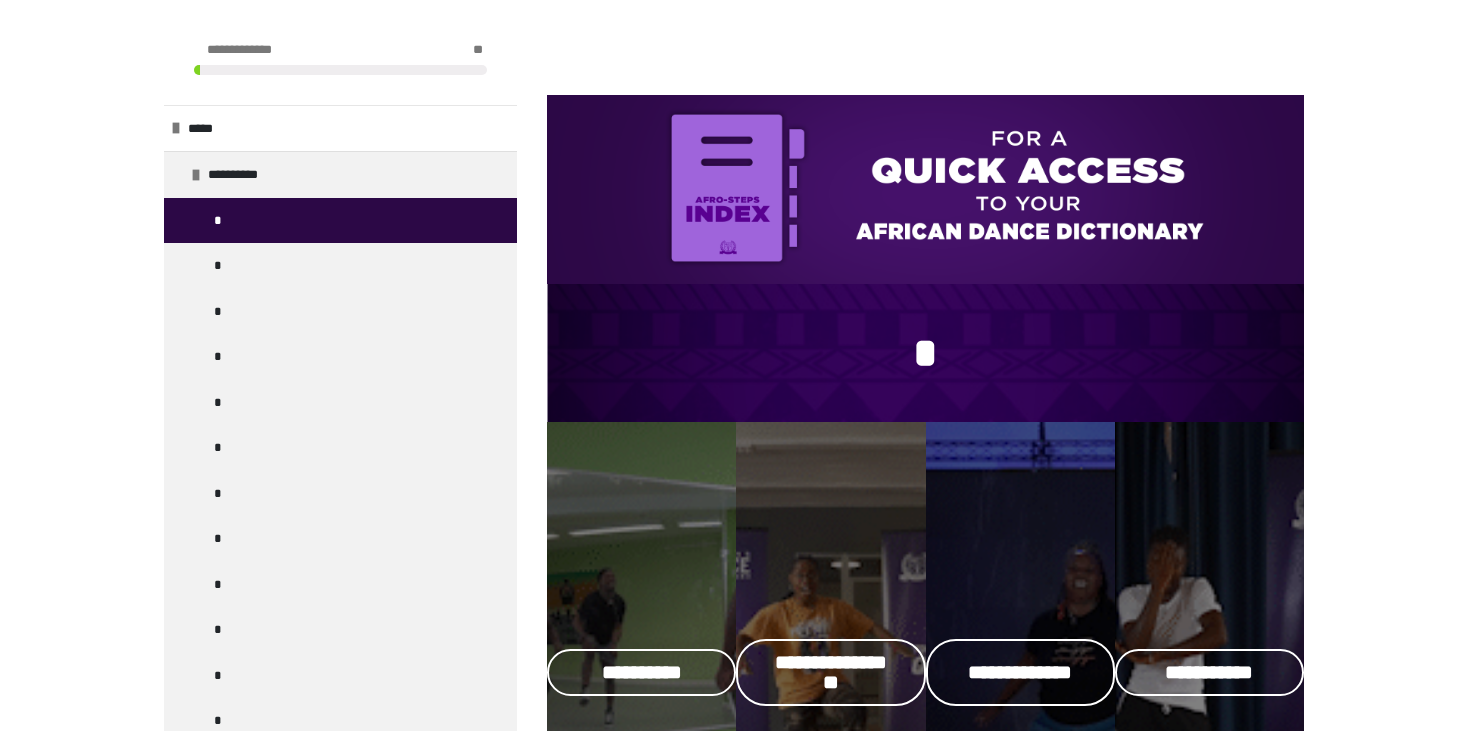 scroll, scrollTop: 453, scrollLeft: 0, axis: vertical 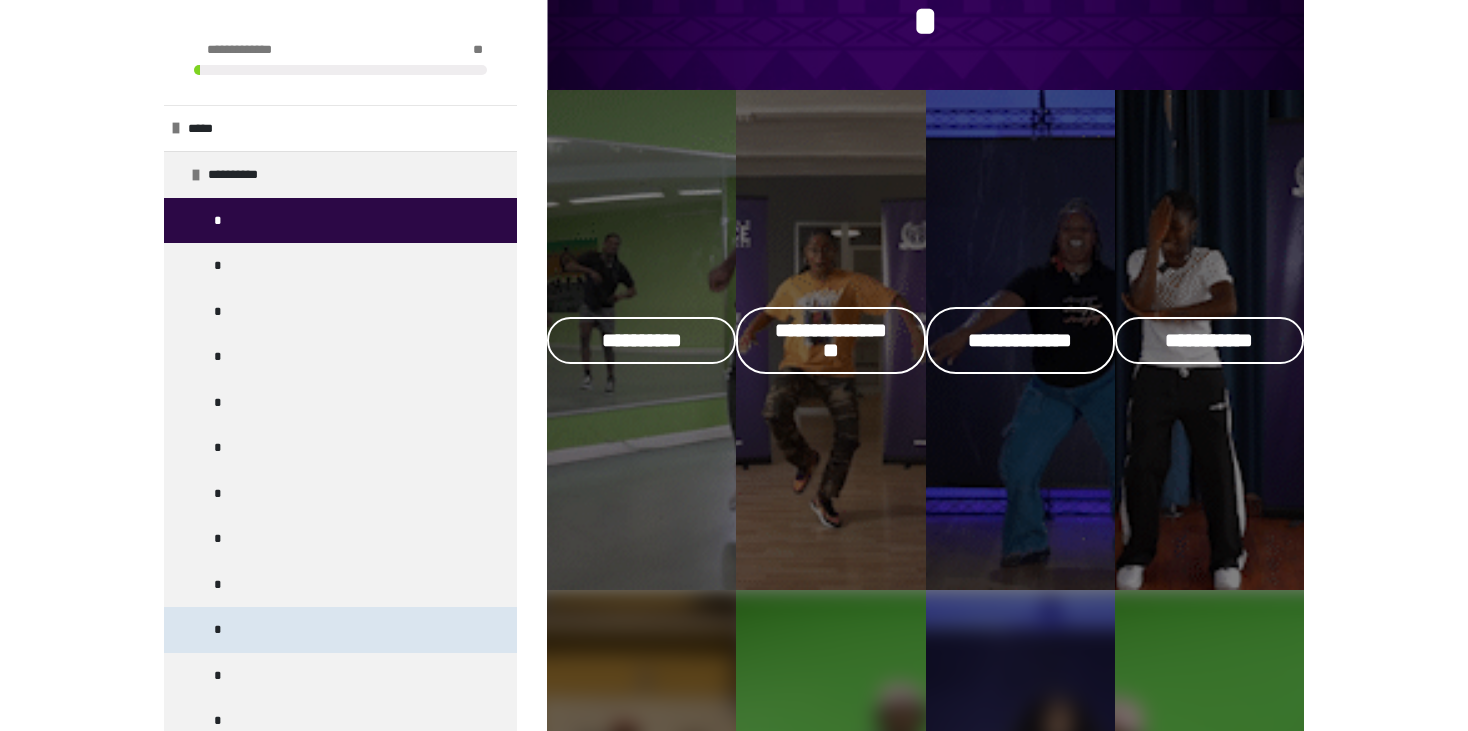 click on "*" at bounding box center [217, 630] 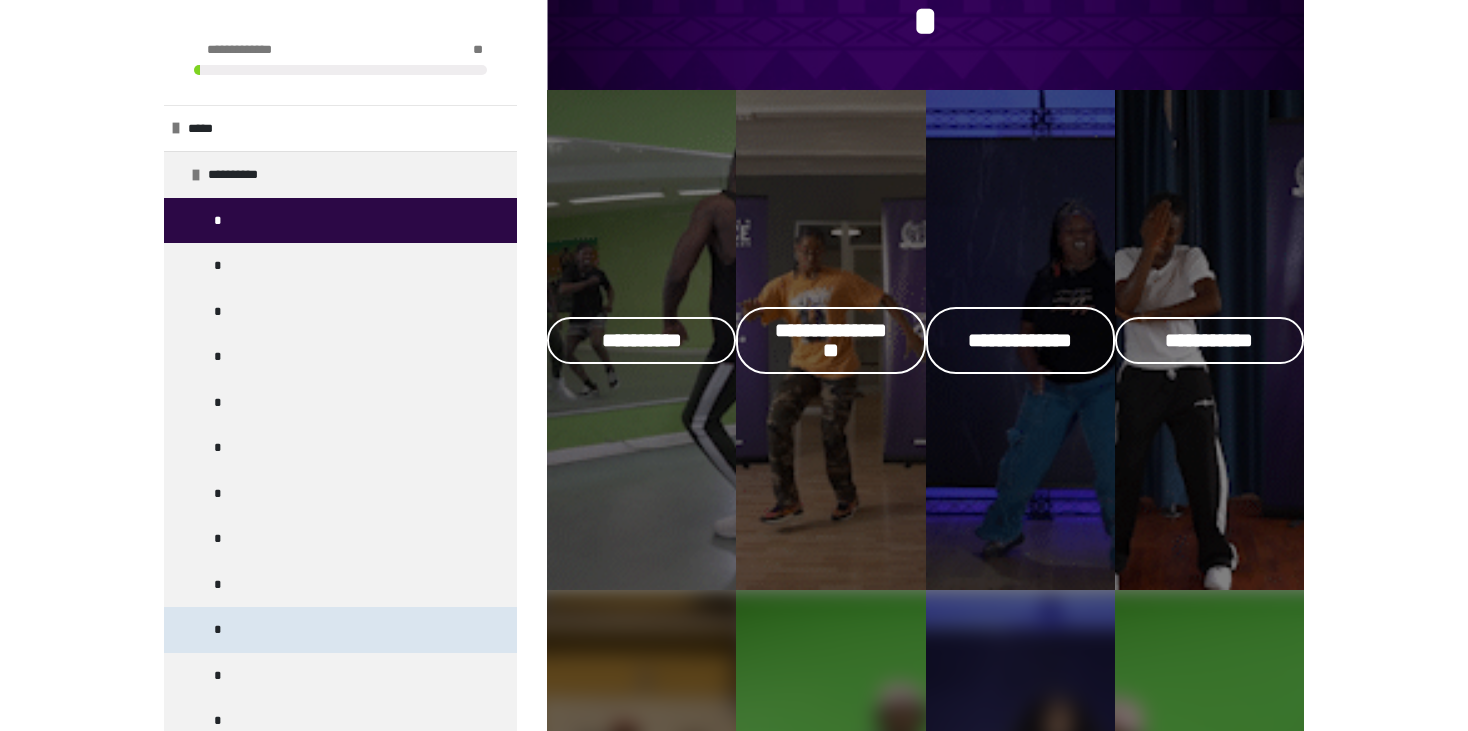 scroll, scrollTop: 225, scrollLeft: 0, axis: vertical 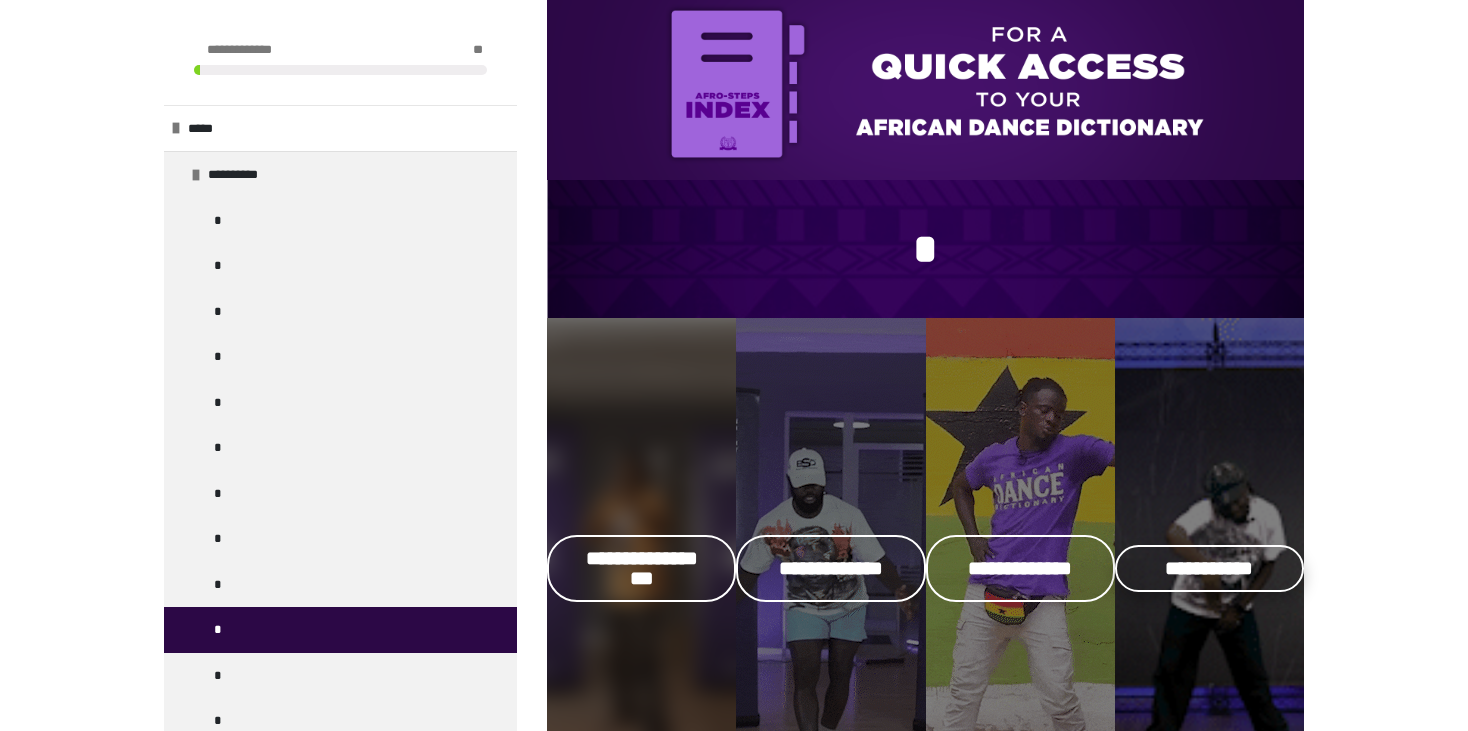 click on "**********" at bounding box center [1209, 568] 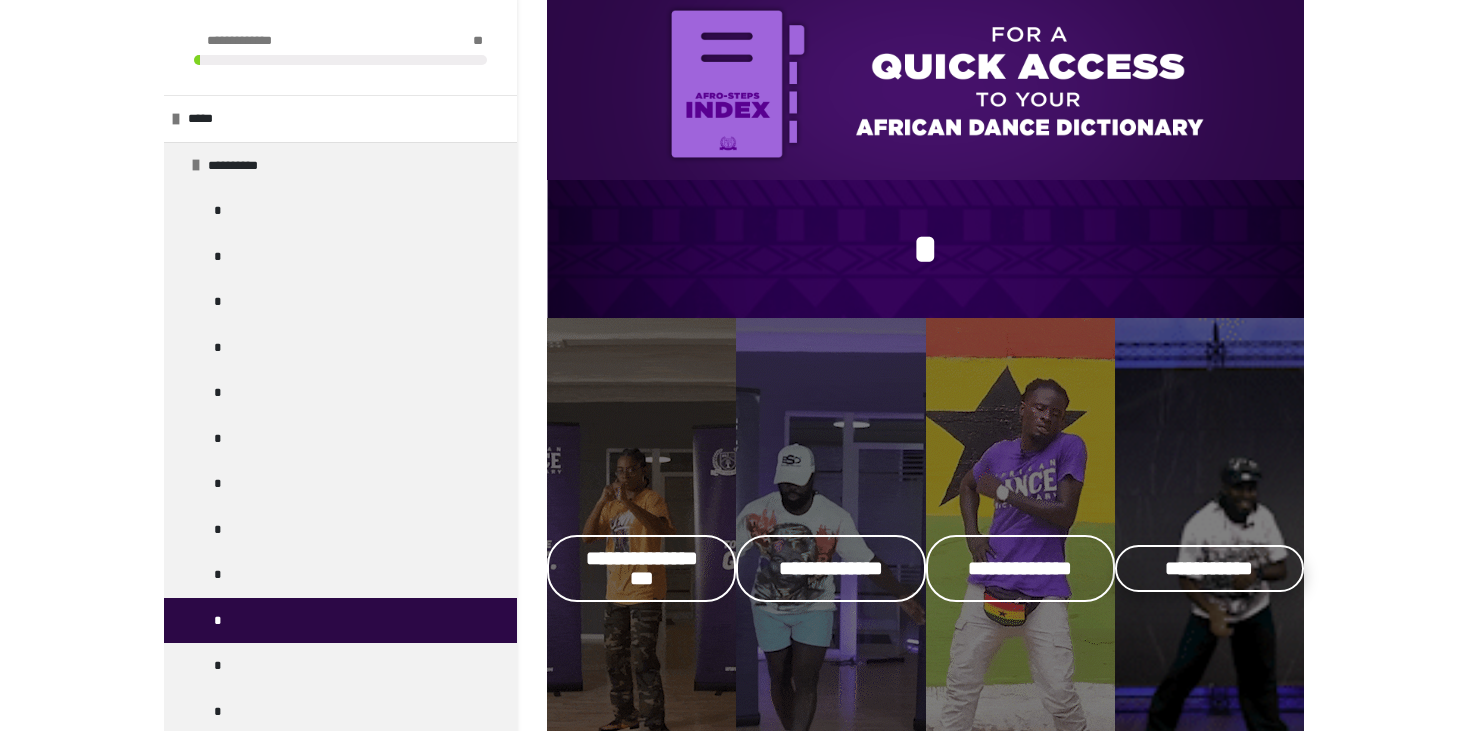 scroll, scrollTop: 0, scrollLeft: 0, axis: both 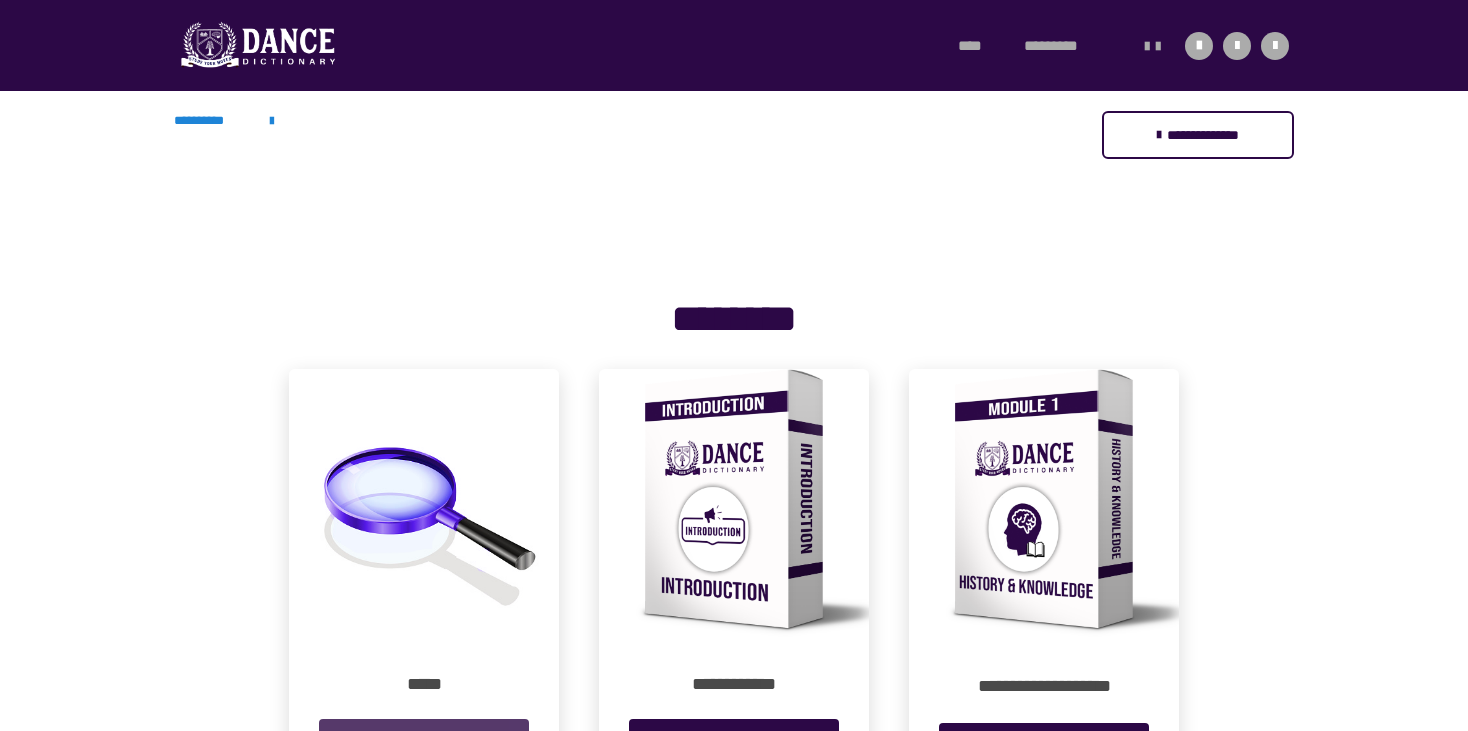 click on "*********" at bounding box center (424, 740) 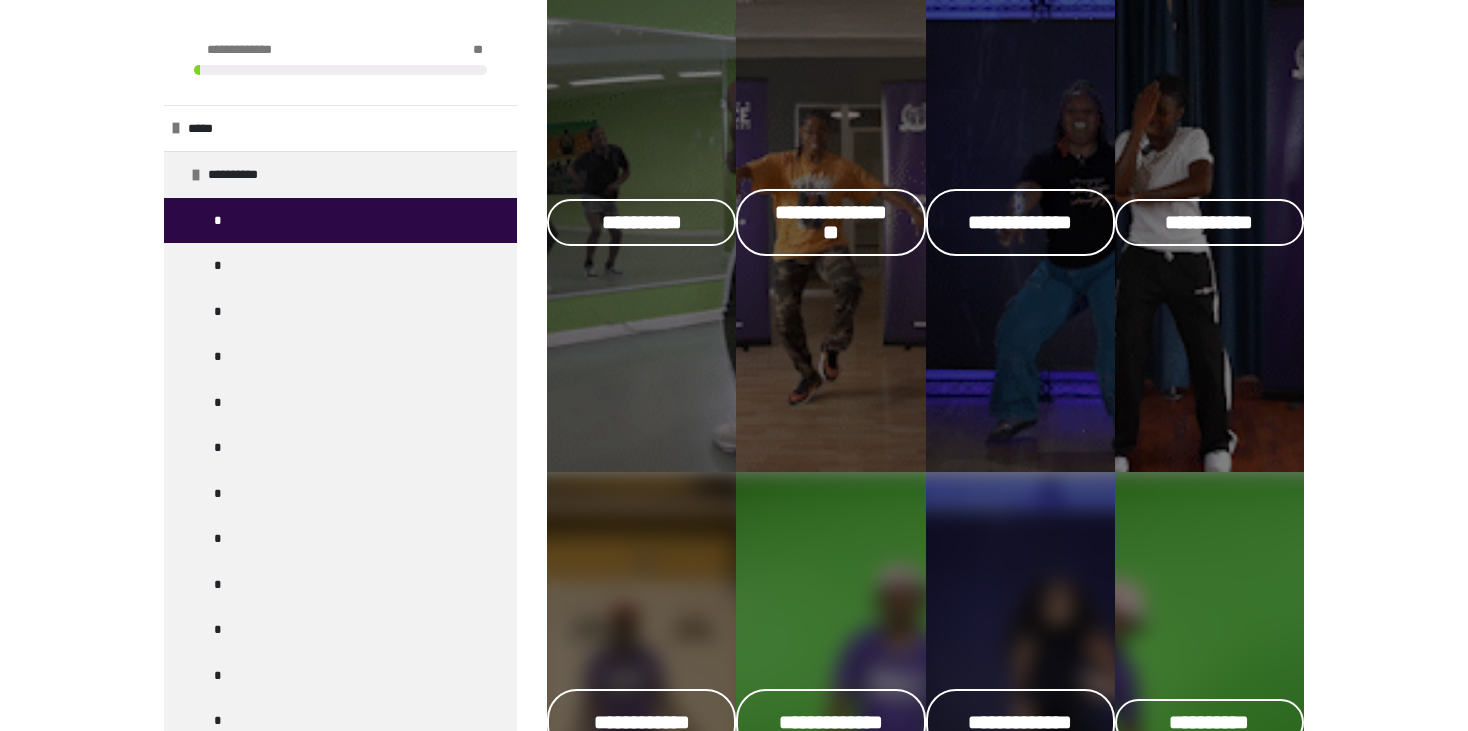 scroll, scrollTop: 590, scrollLeft: 0, axis: vertical 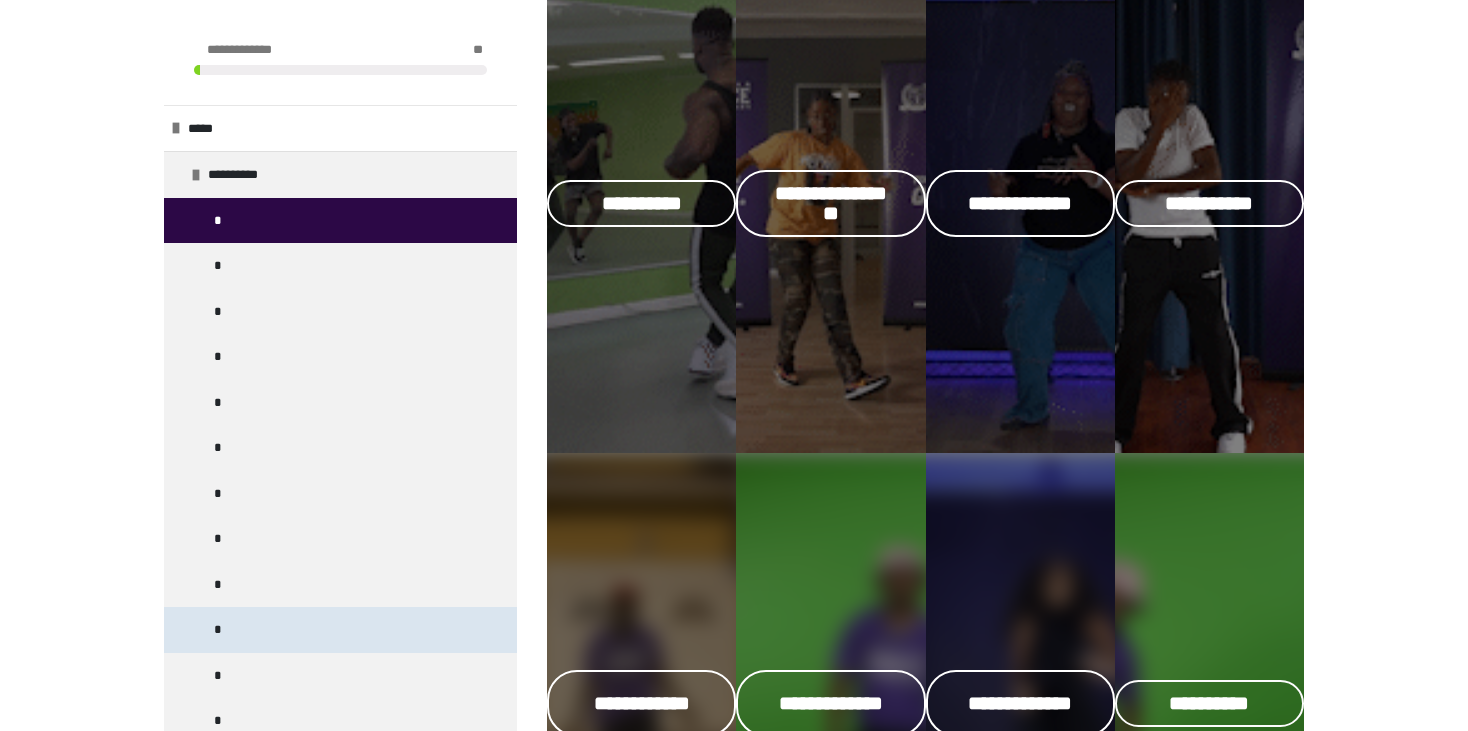 click on "*" at bounding box center [217, 630] 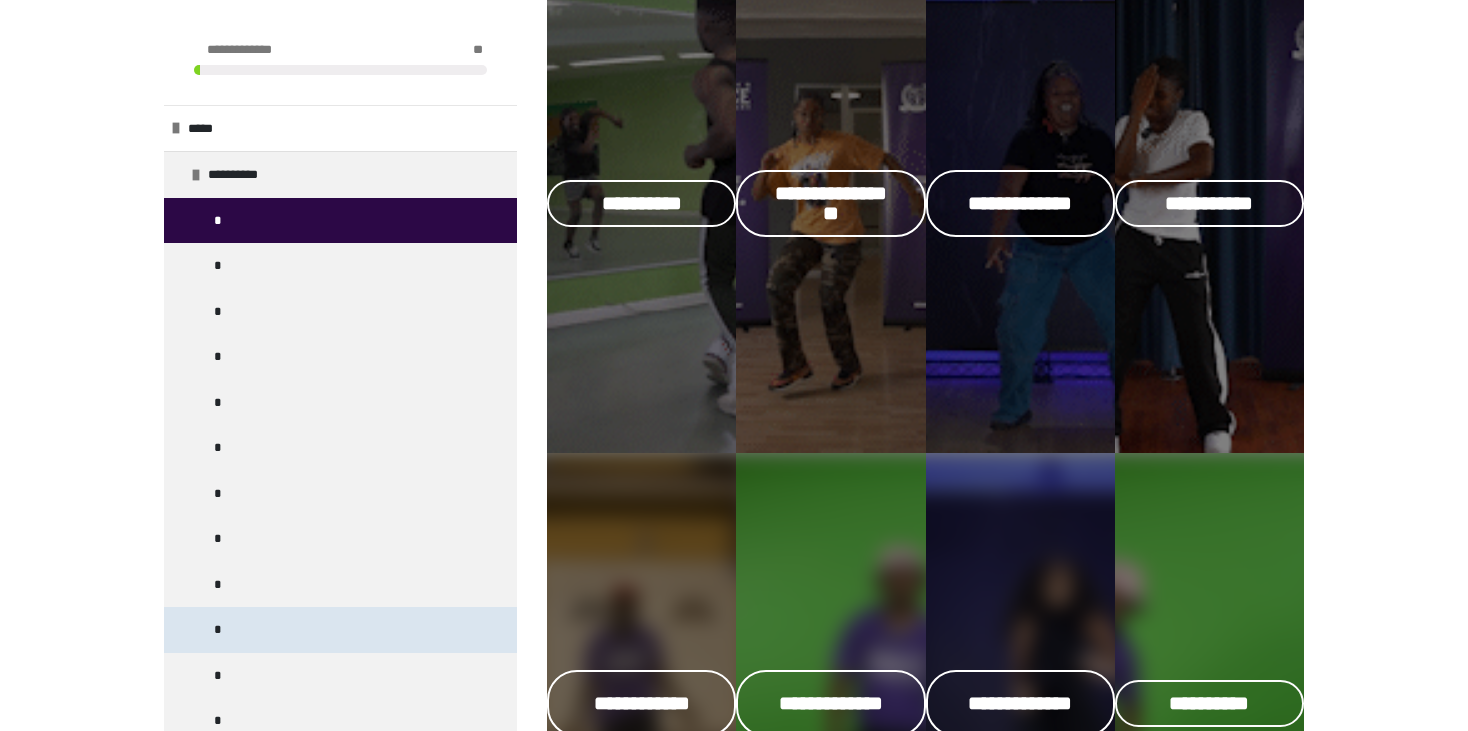 scroll, scrollTop: 225, scrollLeft: 0, axis: vertical 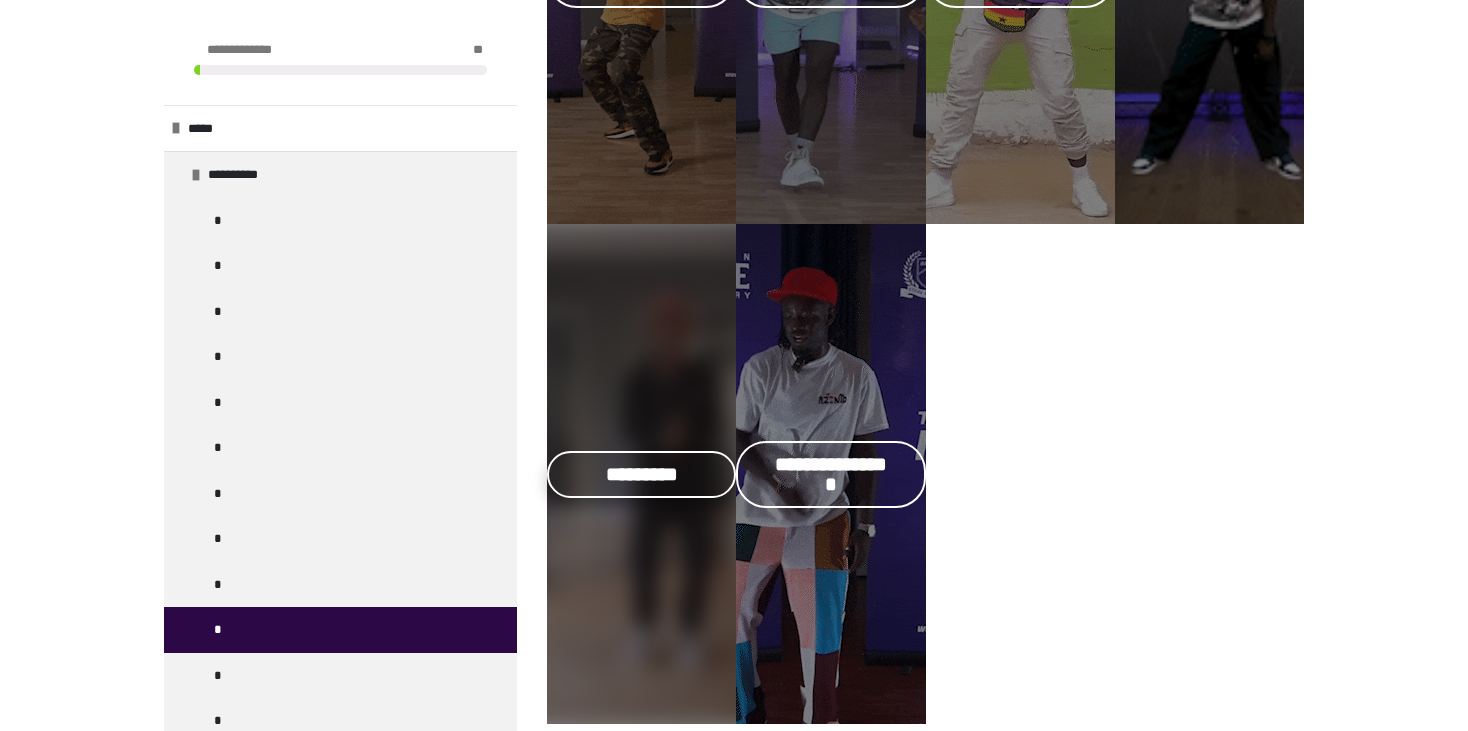 click on "*********" at bounding box center (641, 474) 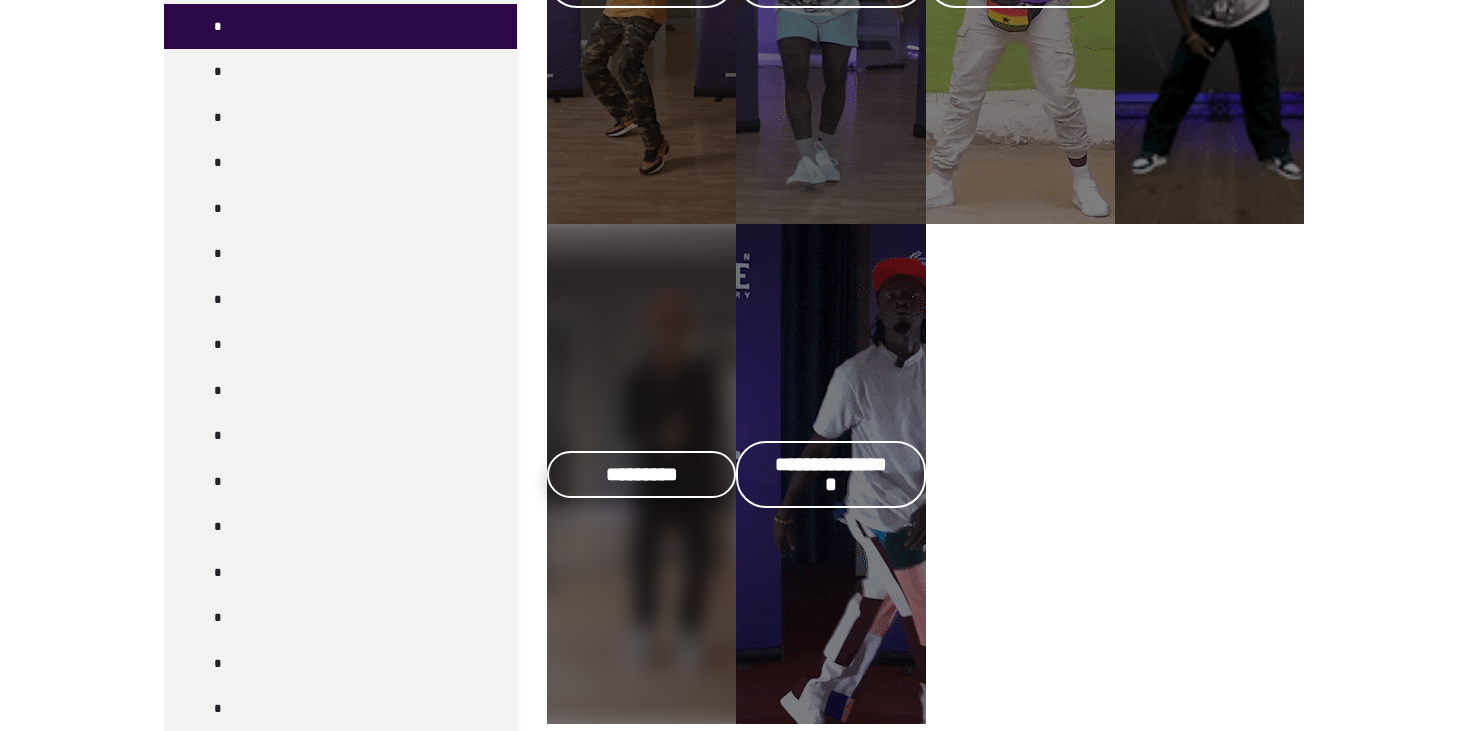 scroll, scrollTop: 0, scrollLeft: 0, axis: both 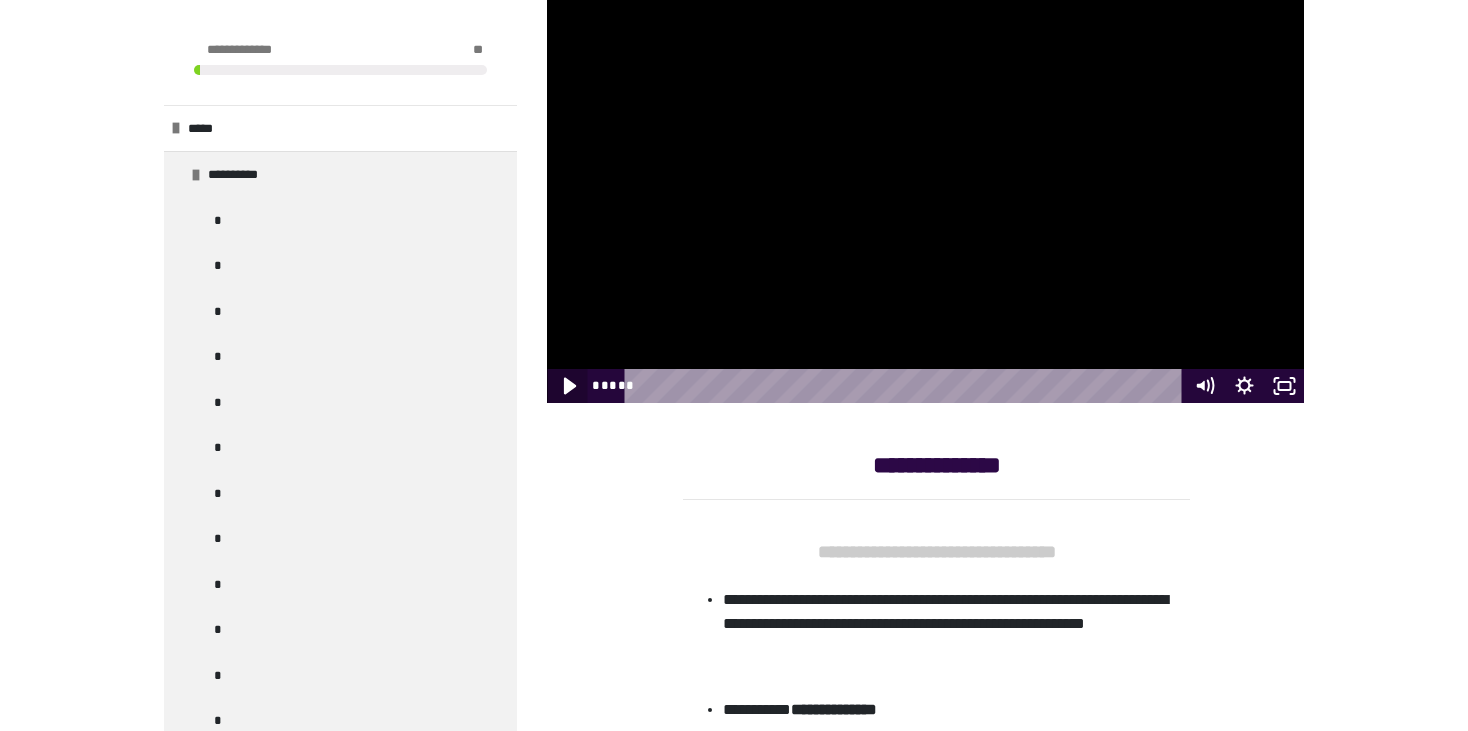 click 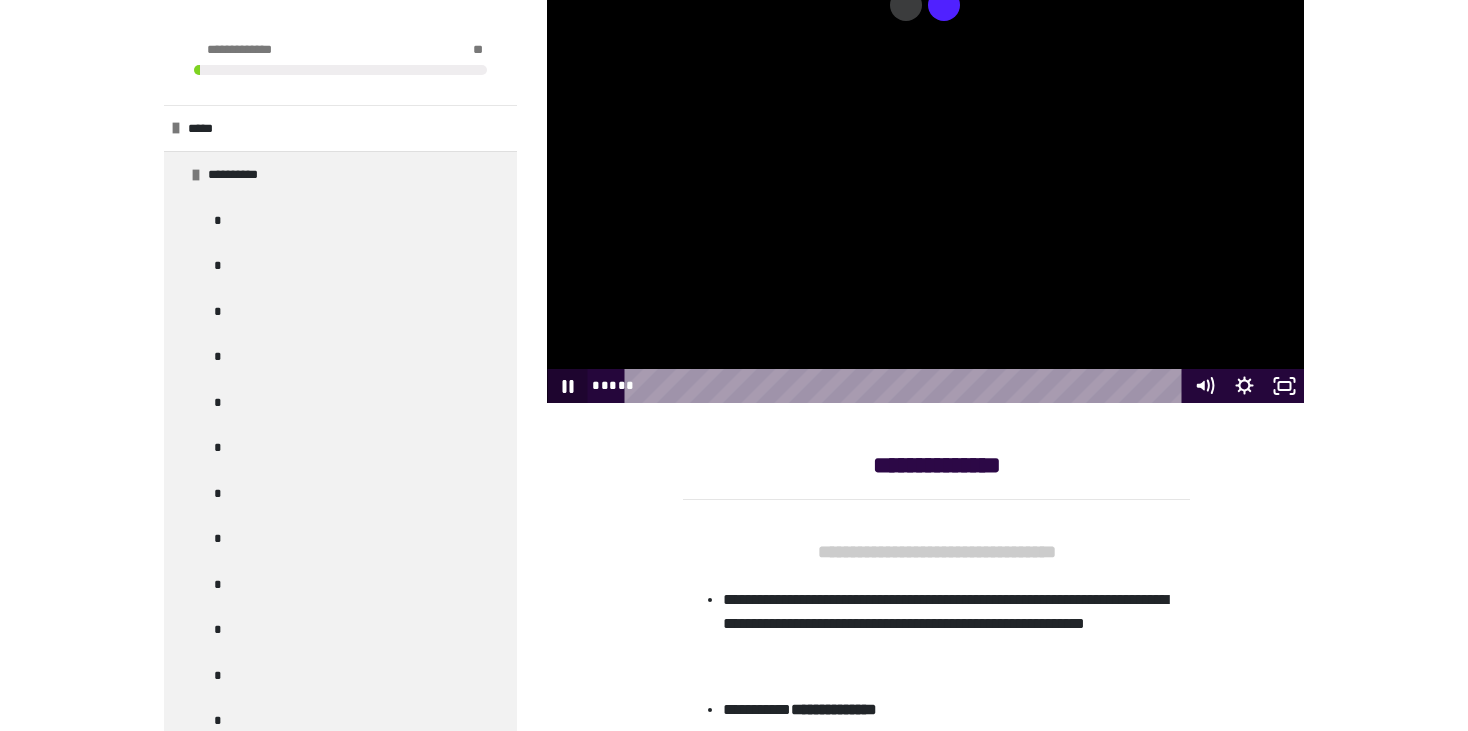type 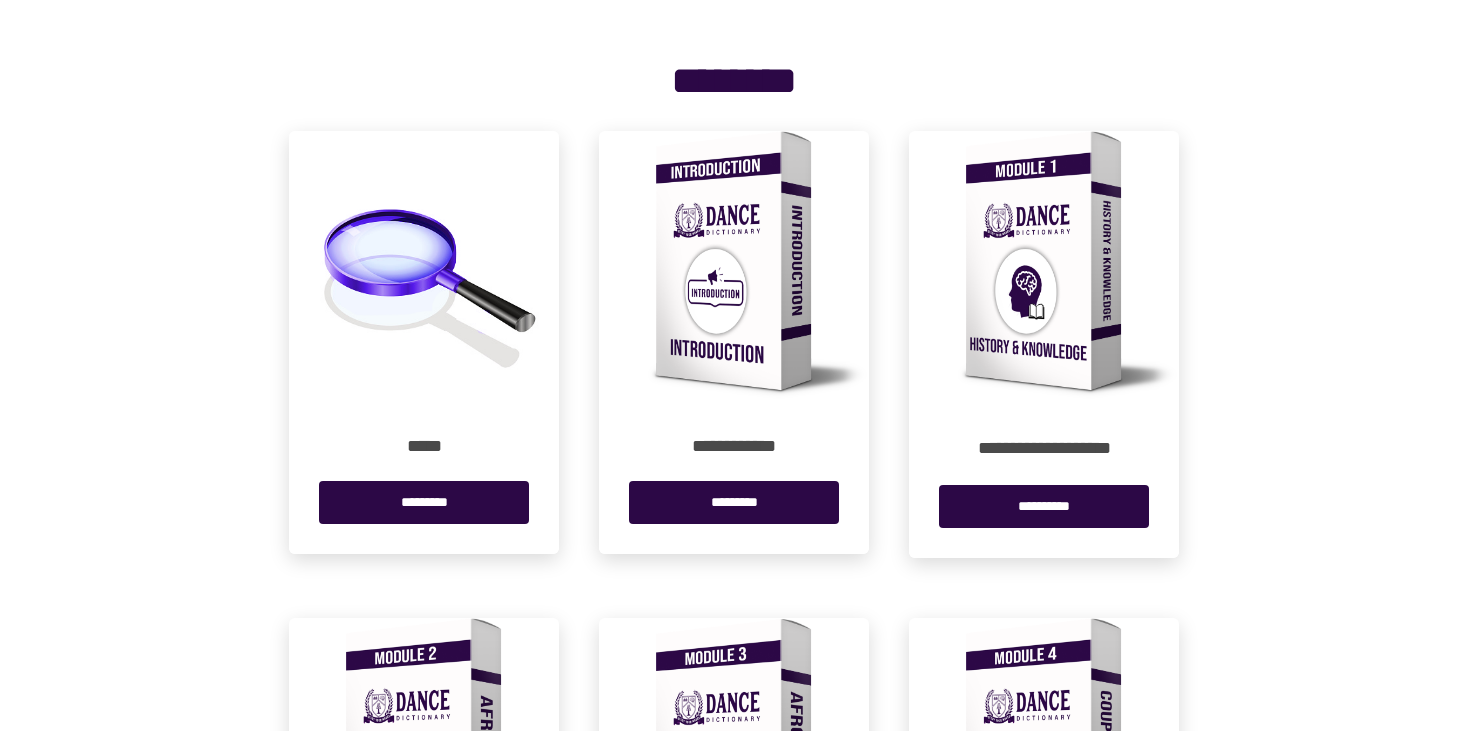 scroll, scrollTop: 0, scrollLeft: 0, axis: both 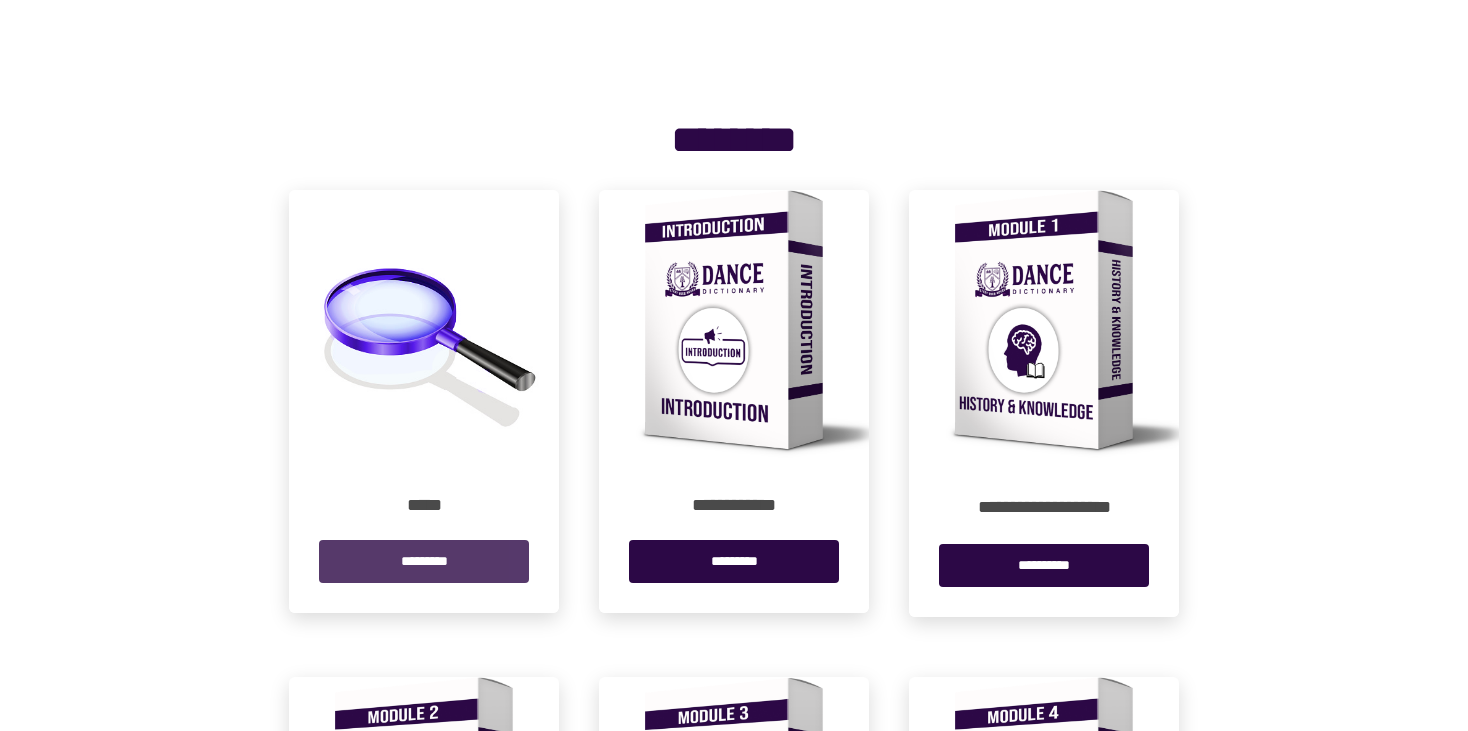 click on "*********" at bounding box center (424, 561) 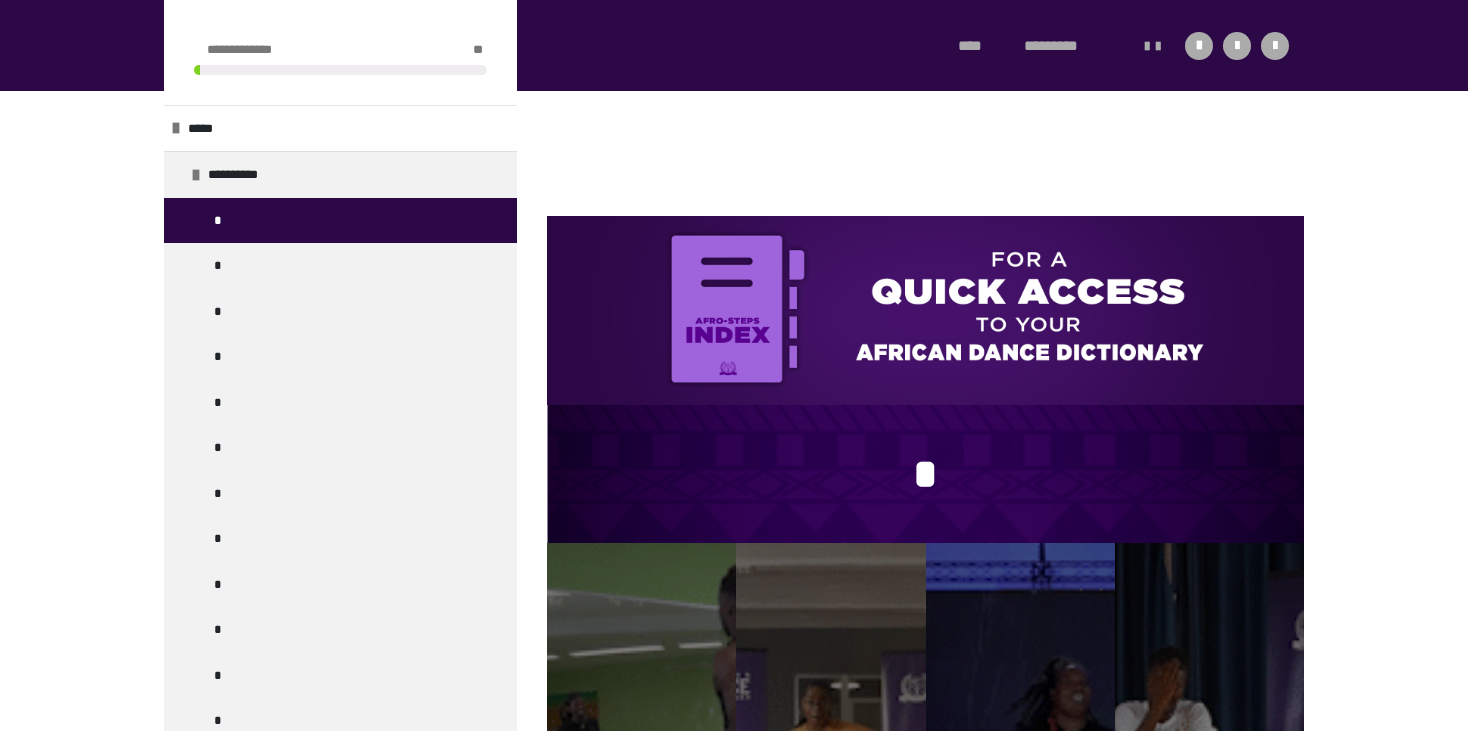 scroll, scrollTop: 580, scrollLeft: 0, axis: vertical 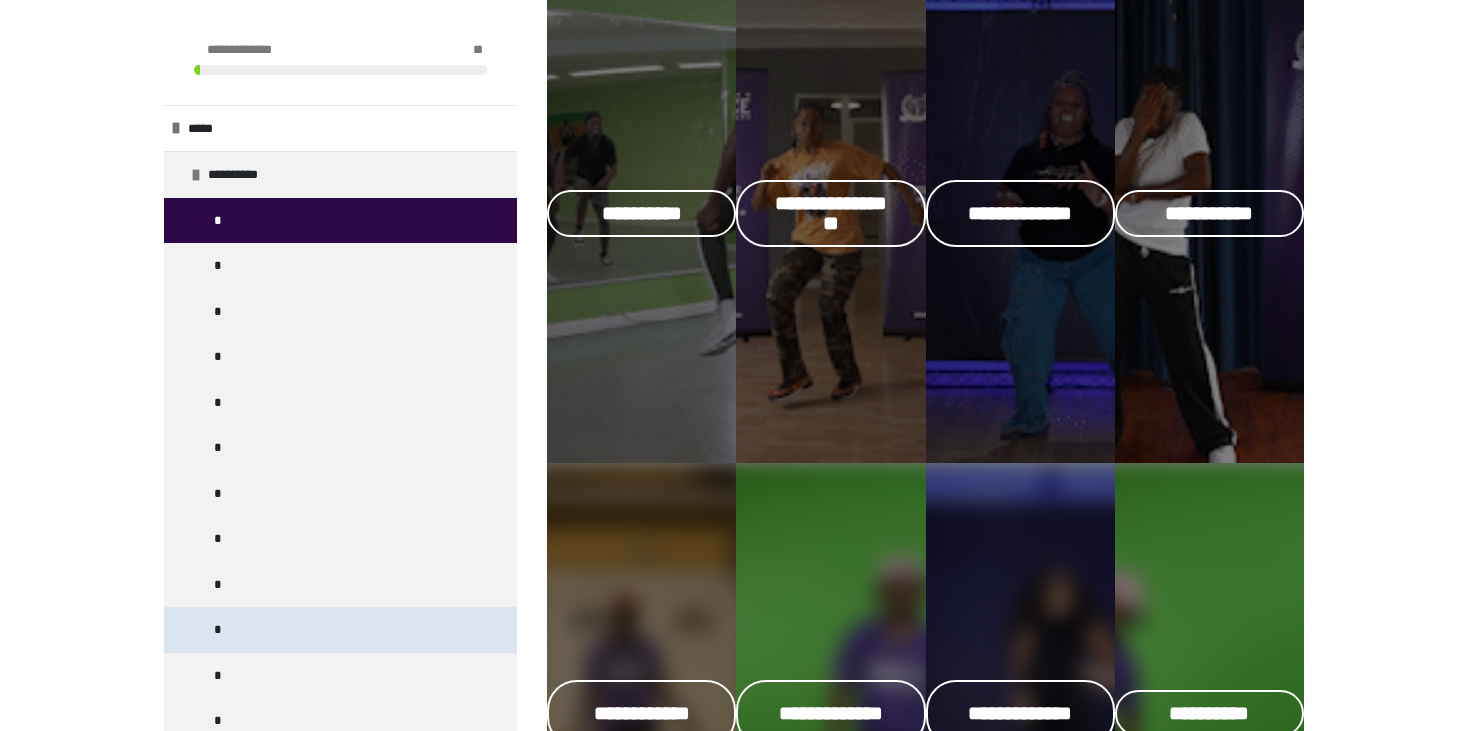 click on "*" at bounding box center (217, 630) 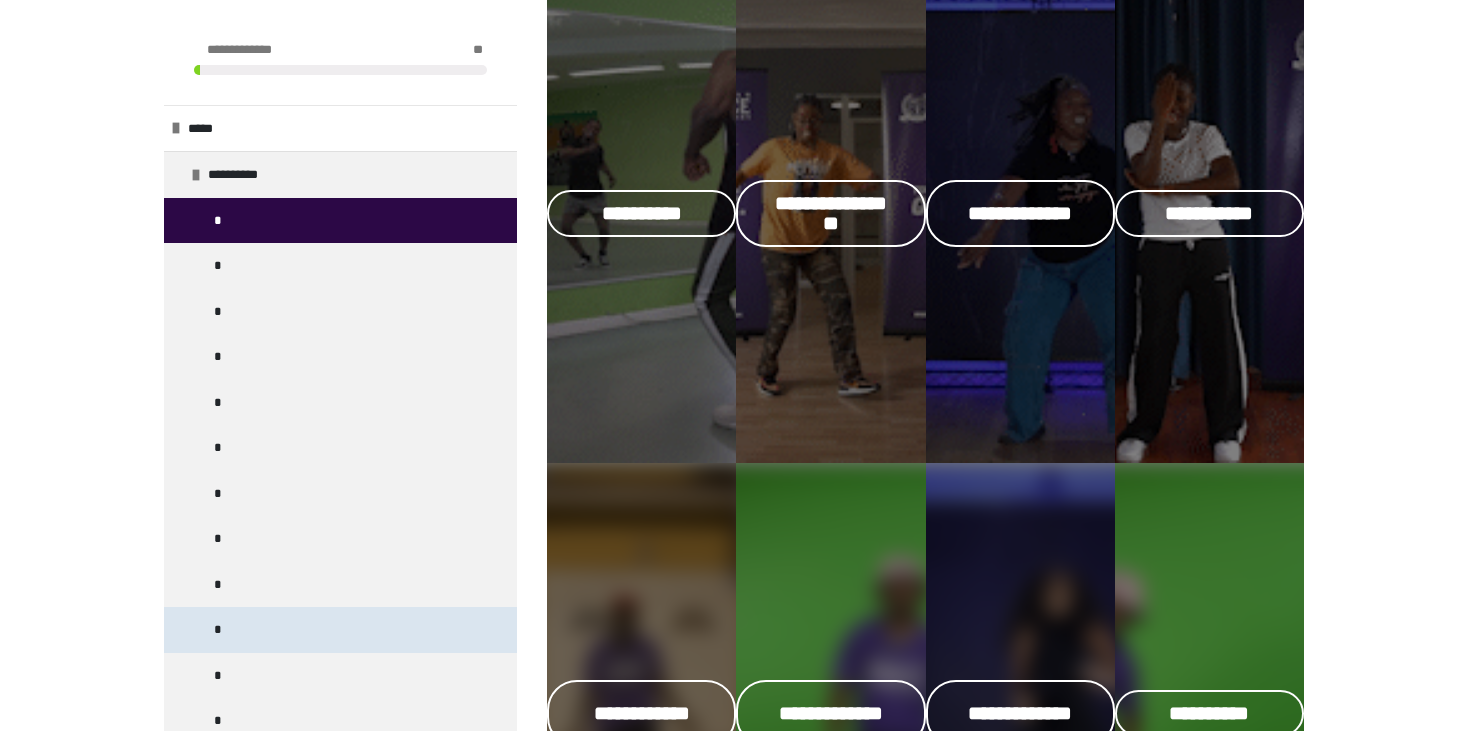 scroll, scrollTop: 225, scrollLeft: 0, axis: vertical 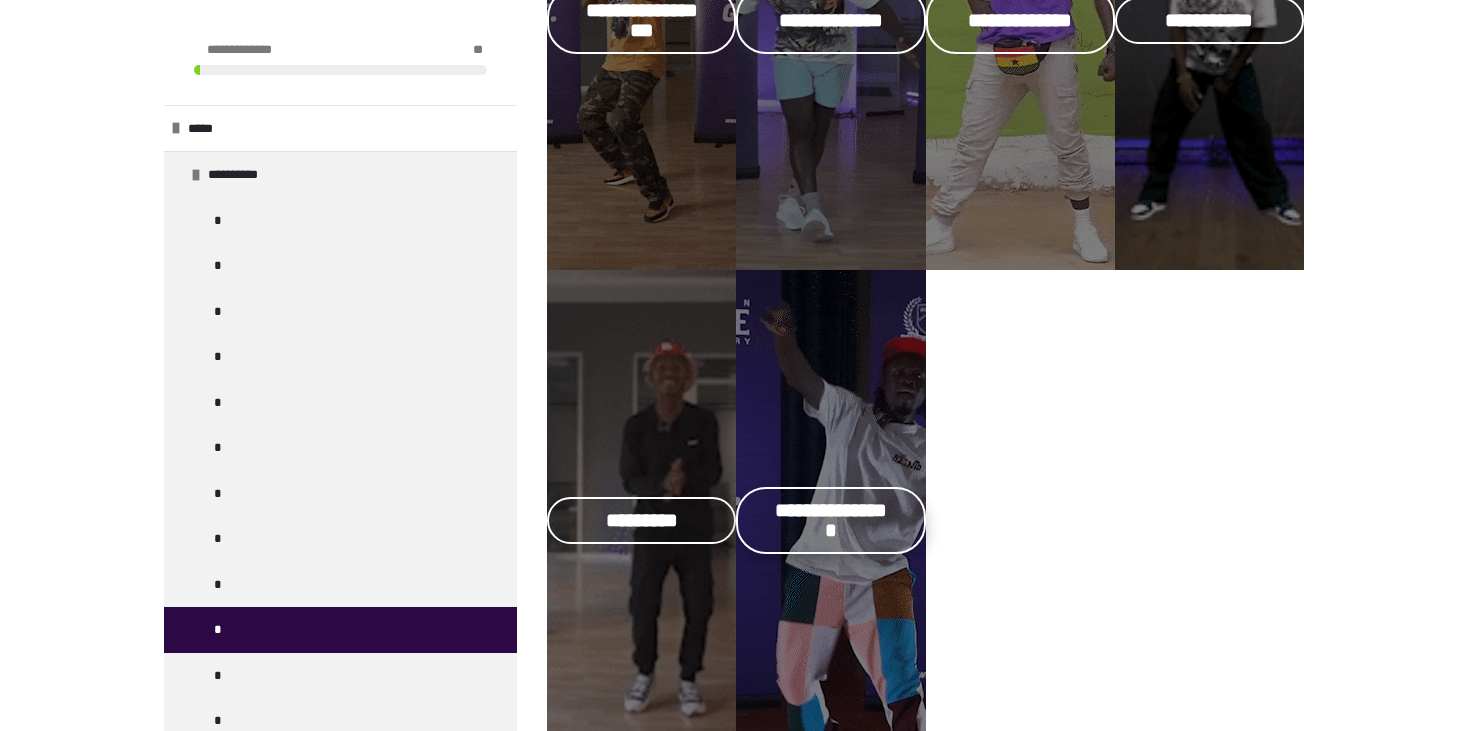 click on "**********" at bounding box center (830, 520) 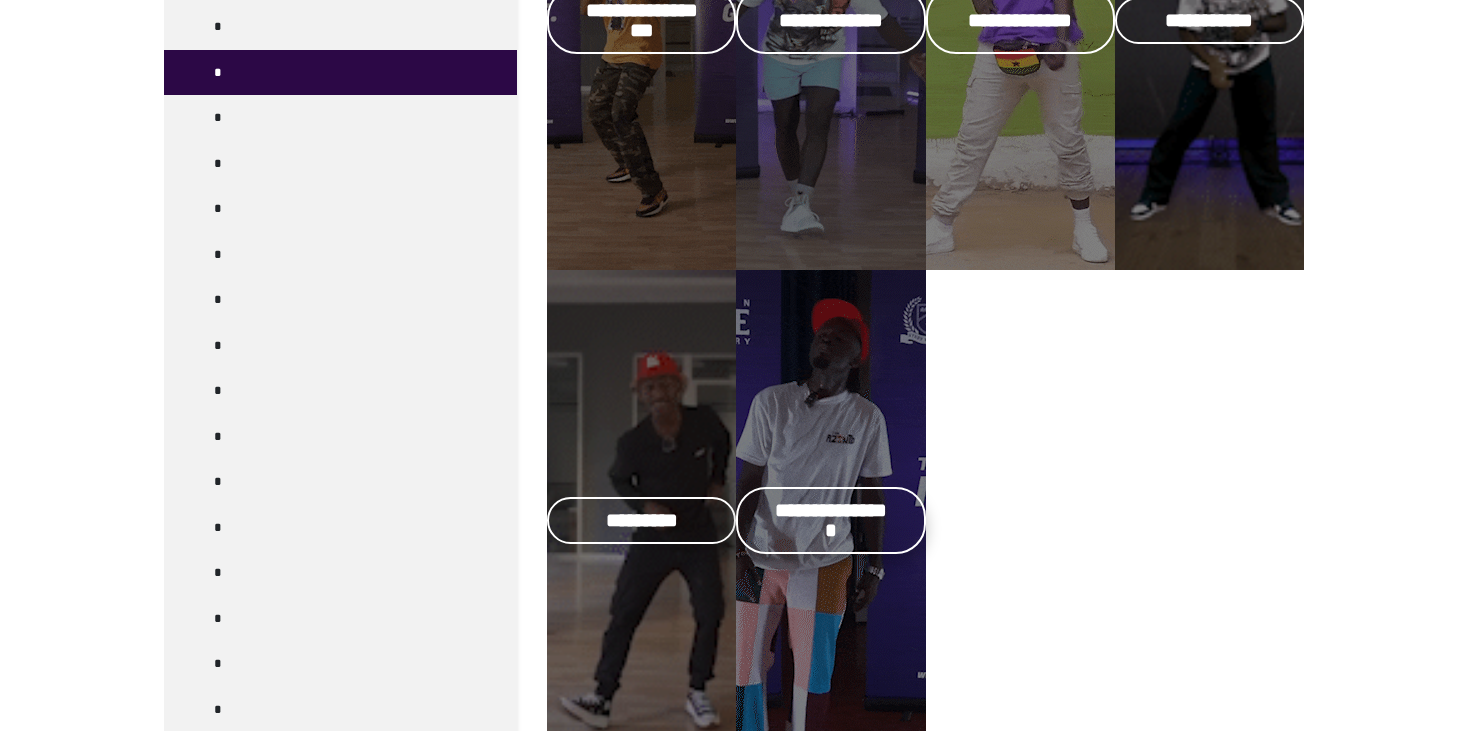 scroll, scrollTop: 0, scrollLeft: 0, axis: both 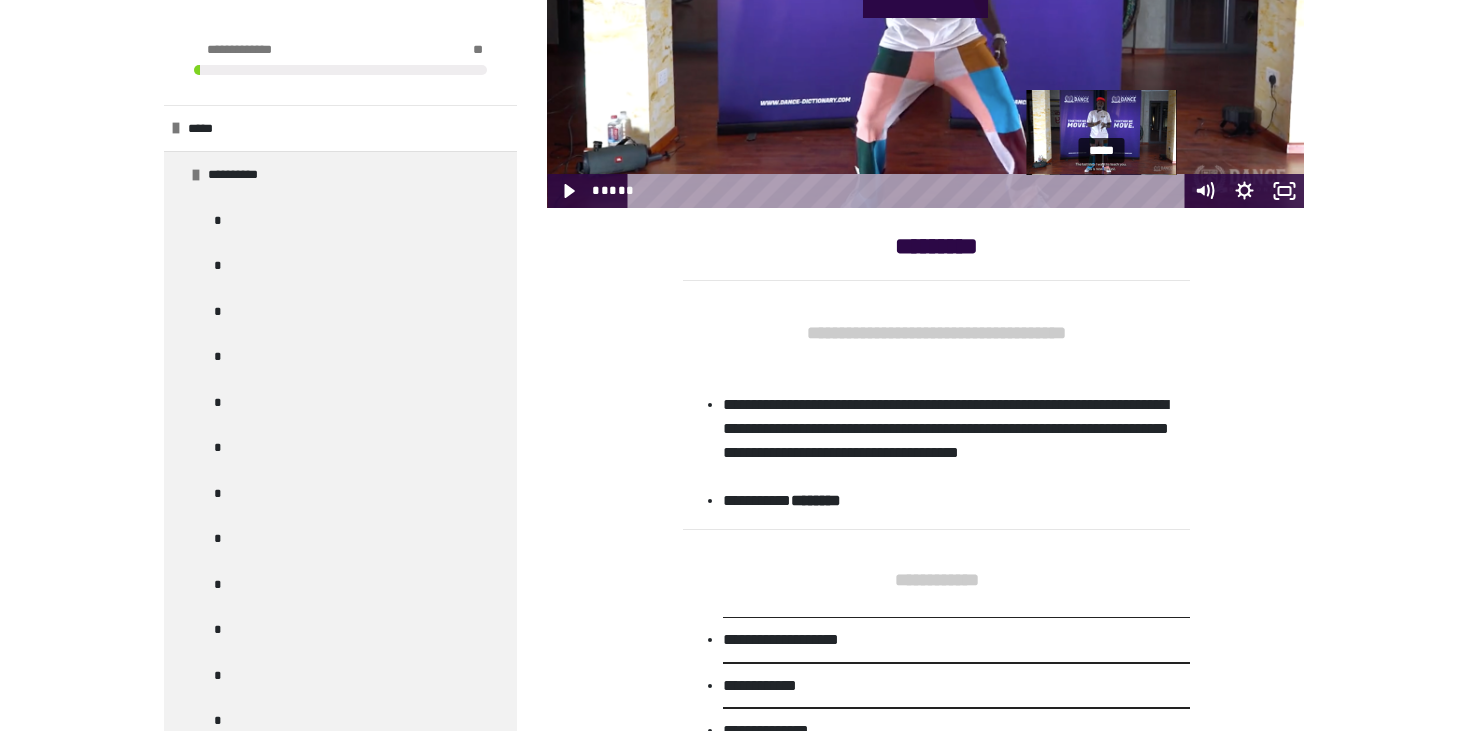 click on "*****" at bounding box center [908, 191] 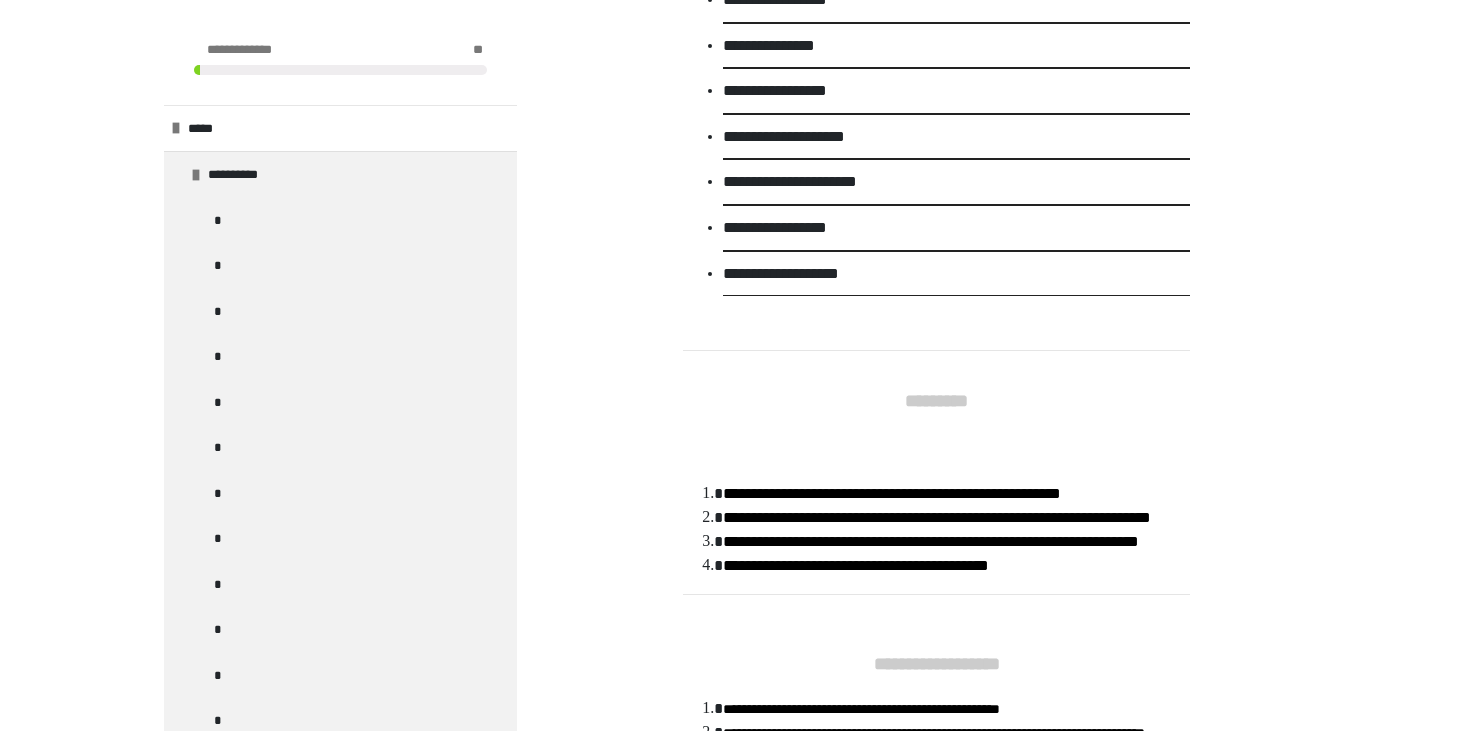 scroll, scrollTop: 1187, scrollLeft: 0, axis: vertical 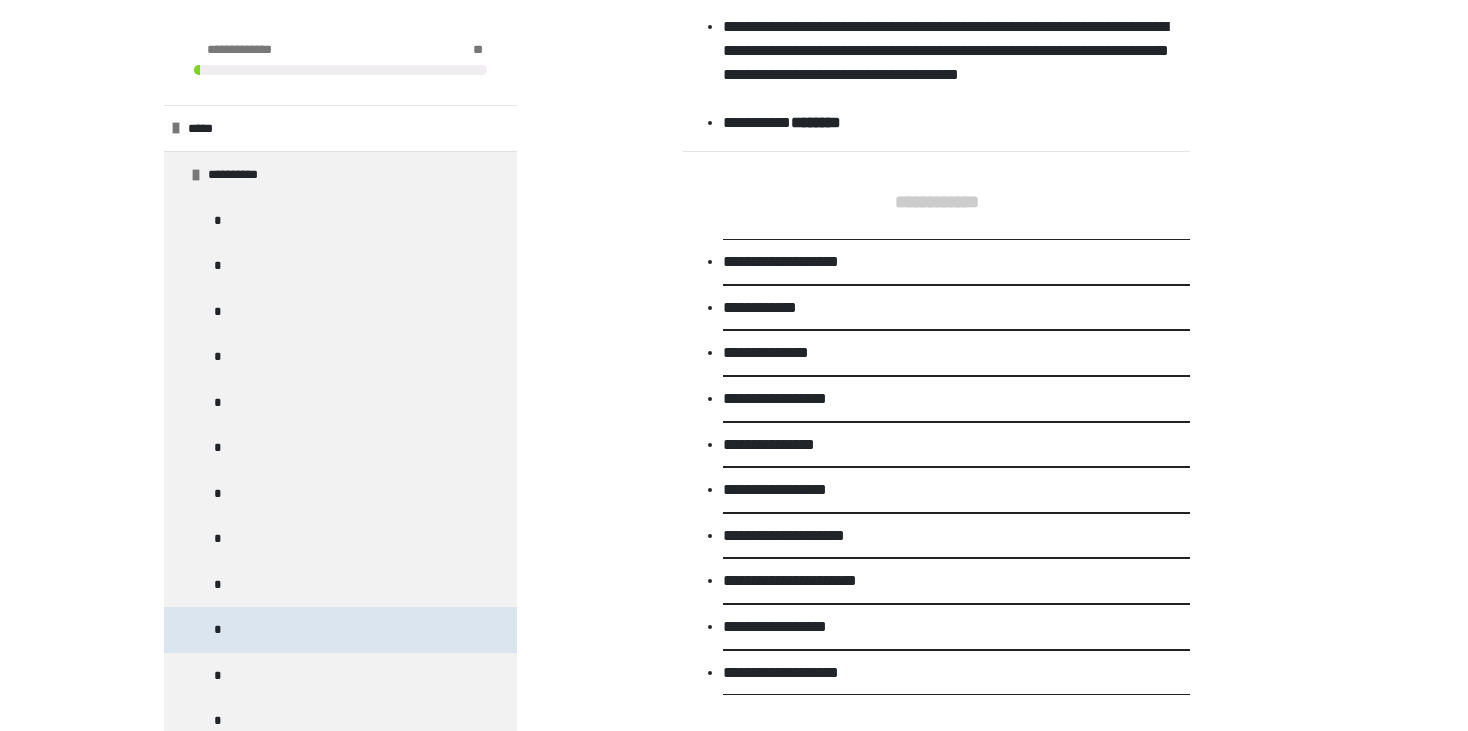 click on "*" at bounding box center [340, 630] 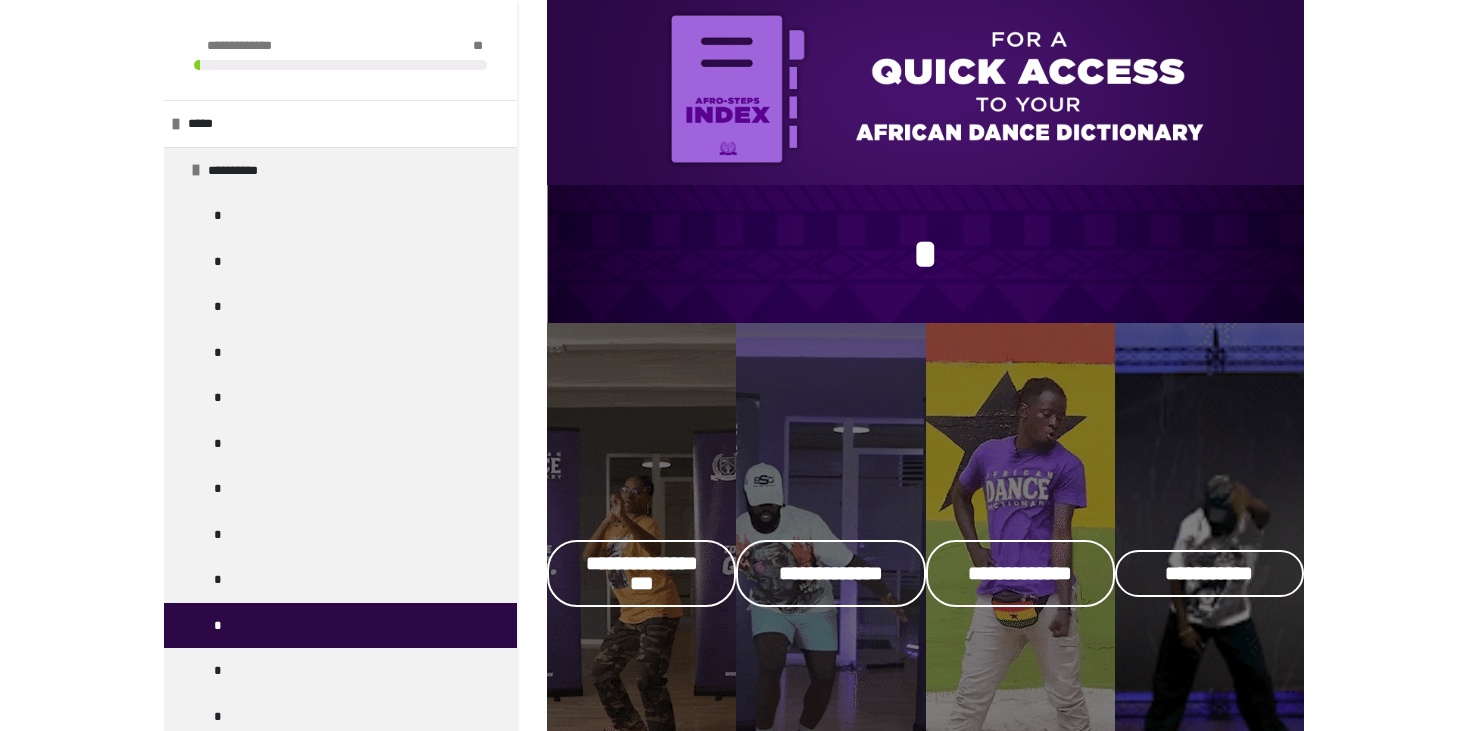 scroll, scrollTop: 0, scrollLeft: 0, axis: both 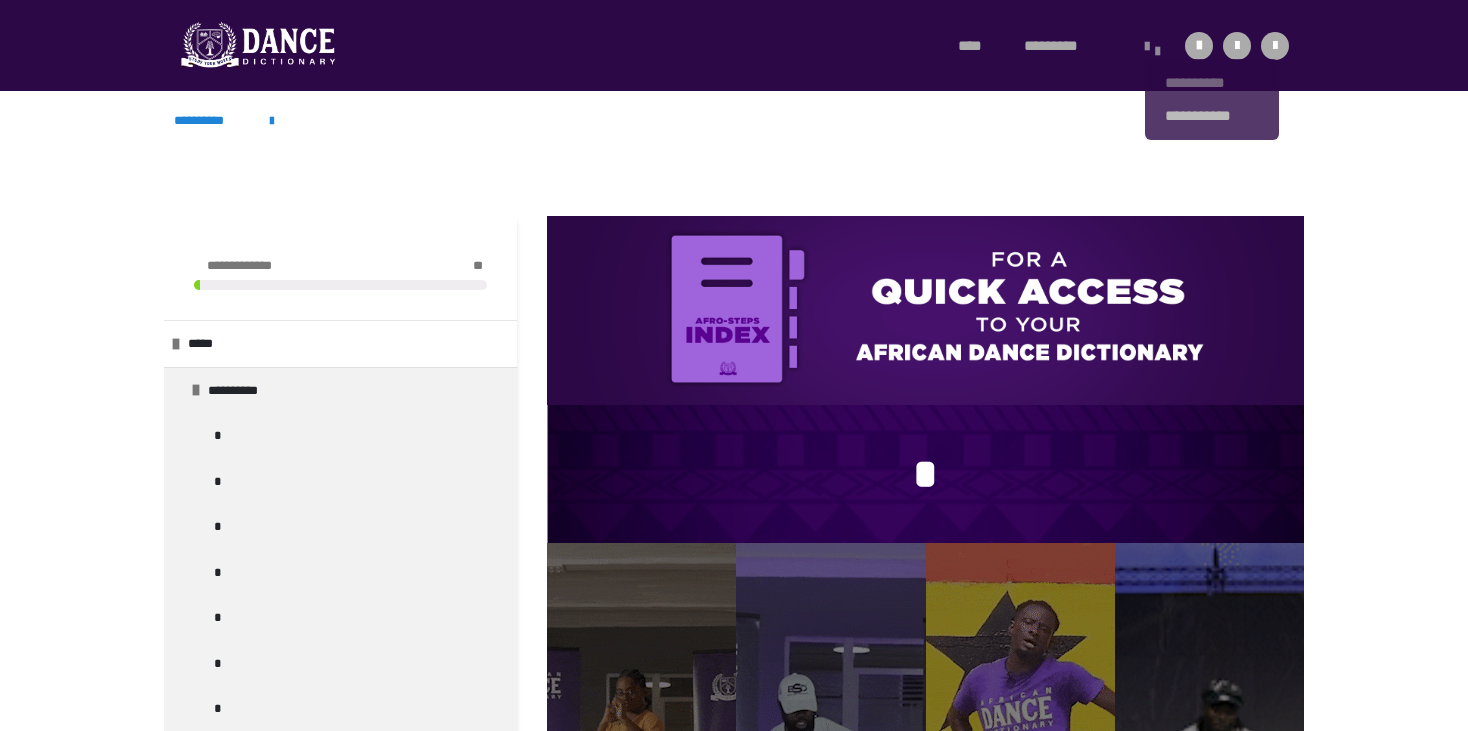 click on "**********" at bounding box center (1212, 83) 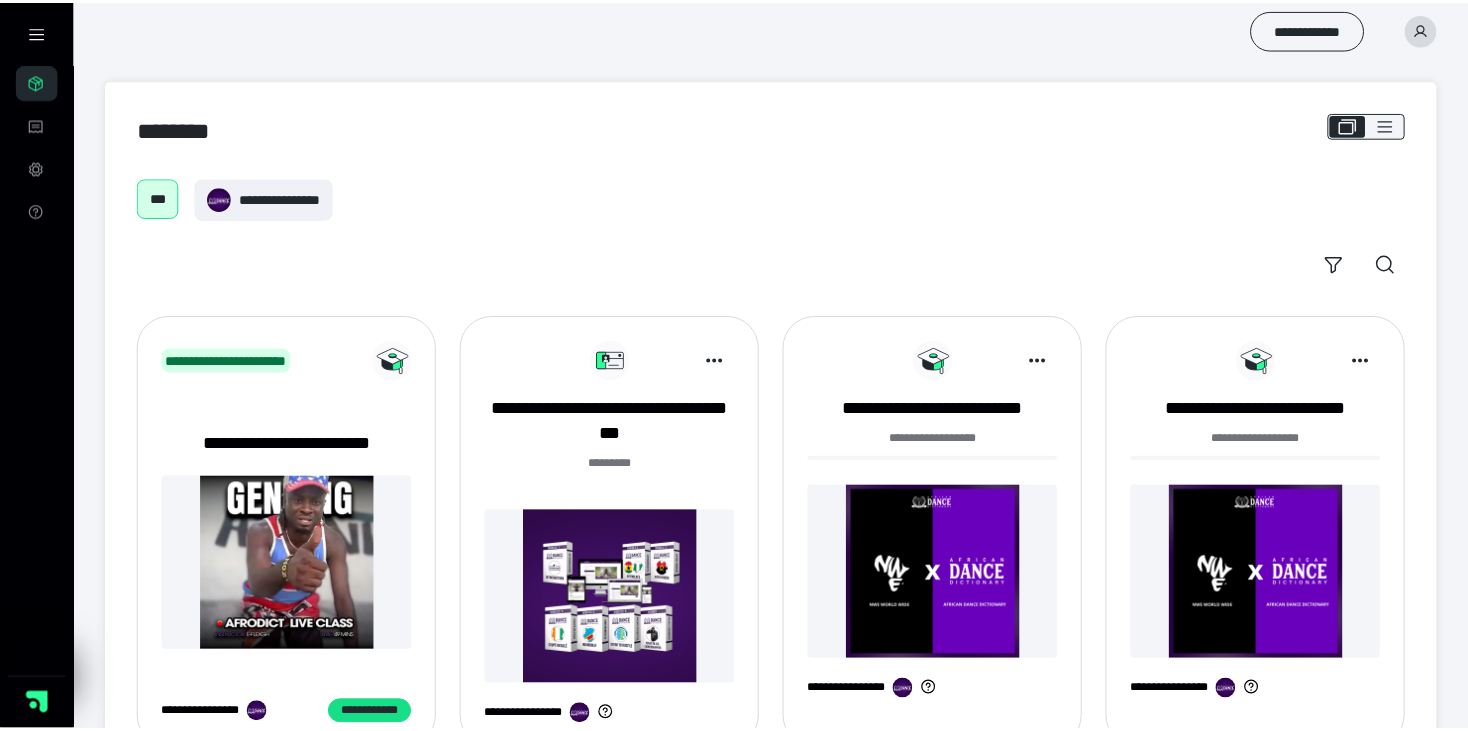 scroll, scrollTop: 0, scrollLeft: 0, axis: both 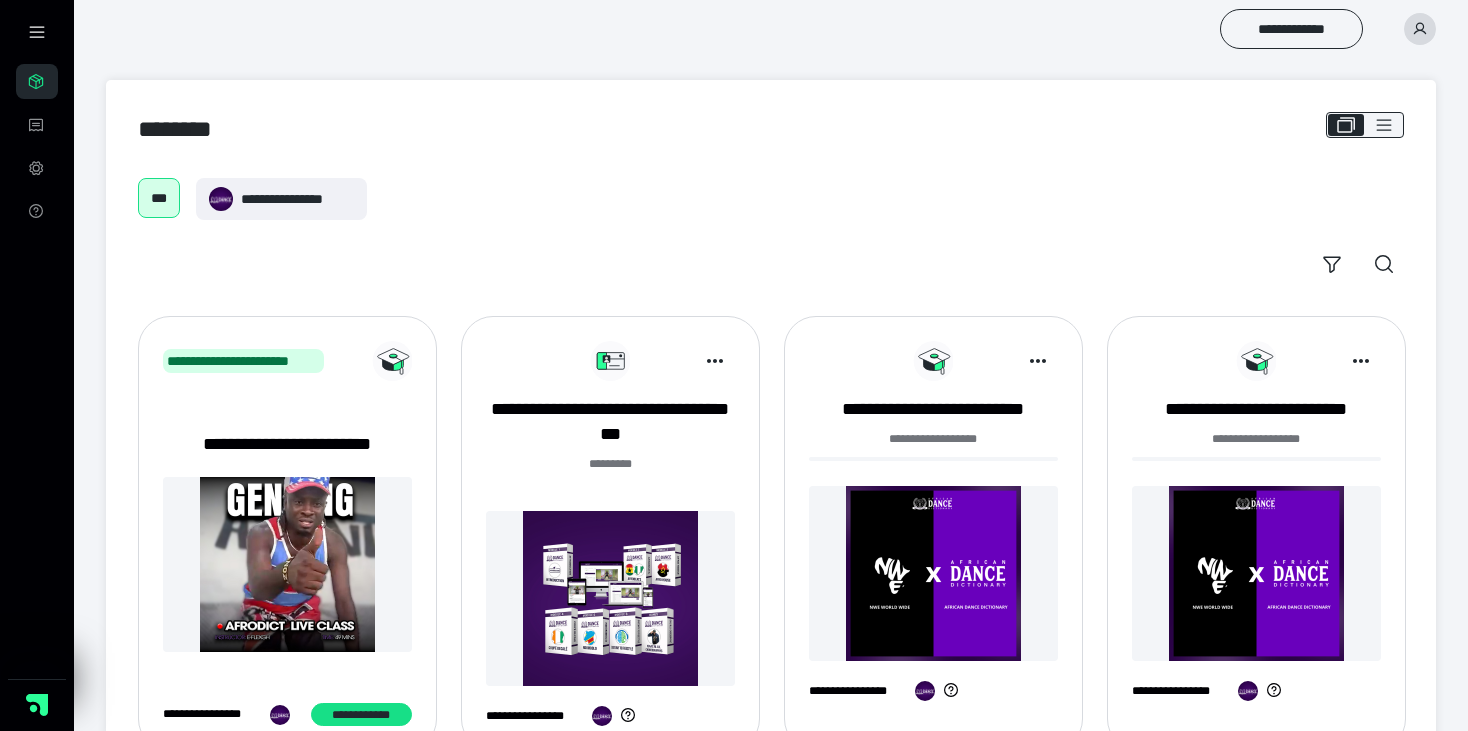 click 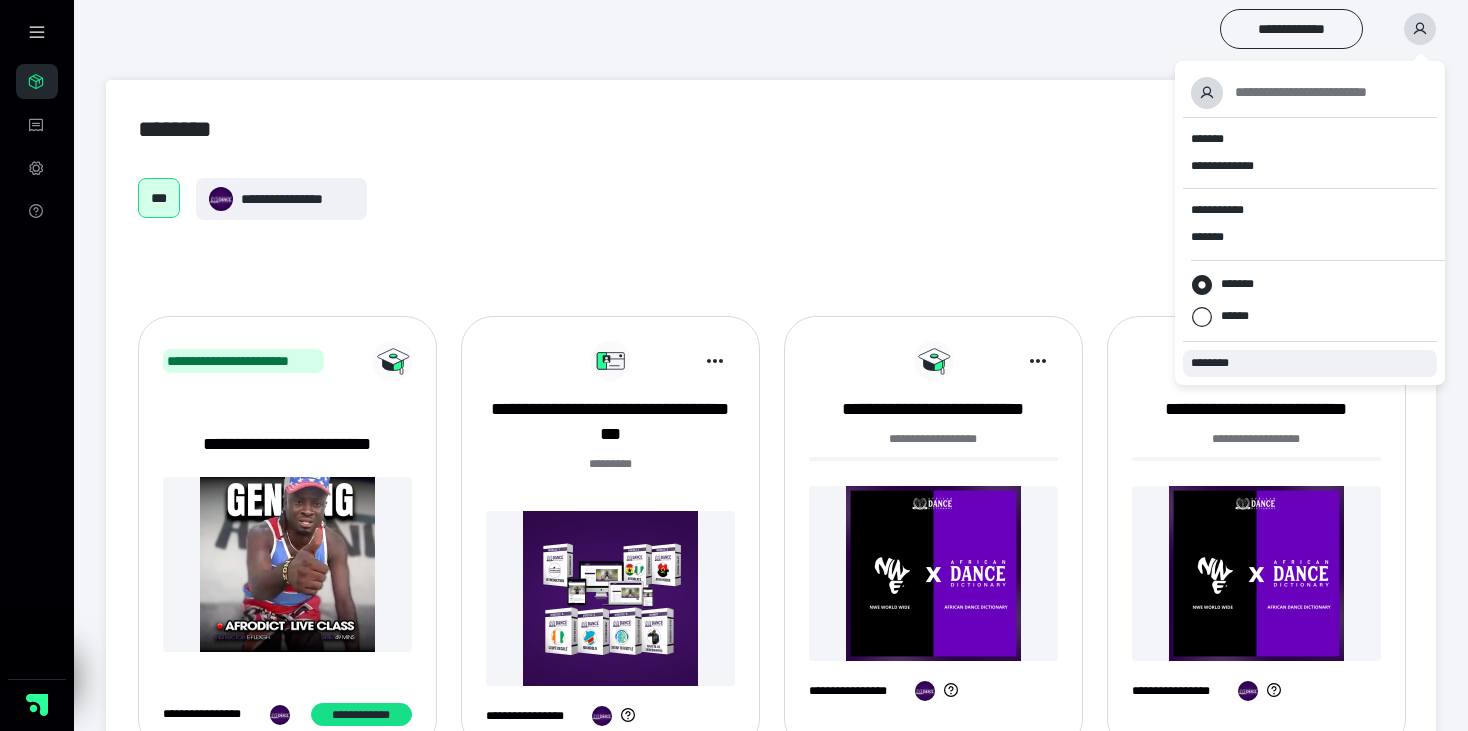 click on "********" at bounding box center [1214, 363] 